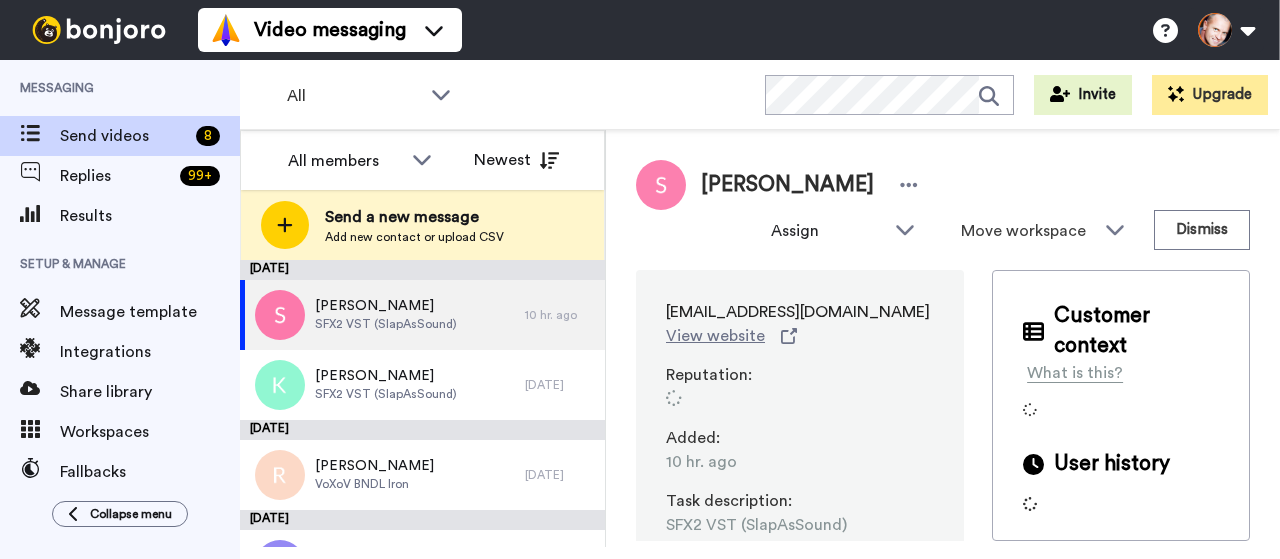 scroll, scrollTop: 0, scrollLeft: 0, axis: both 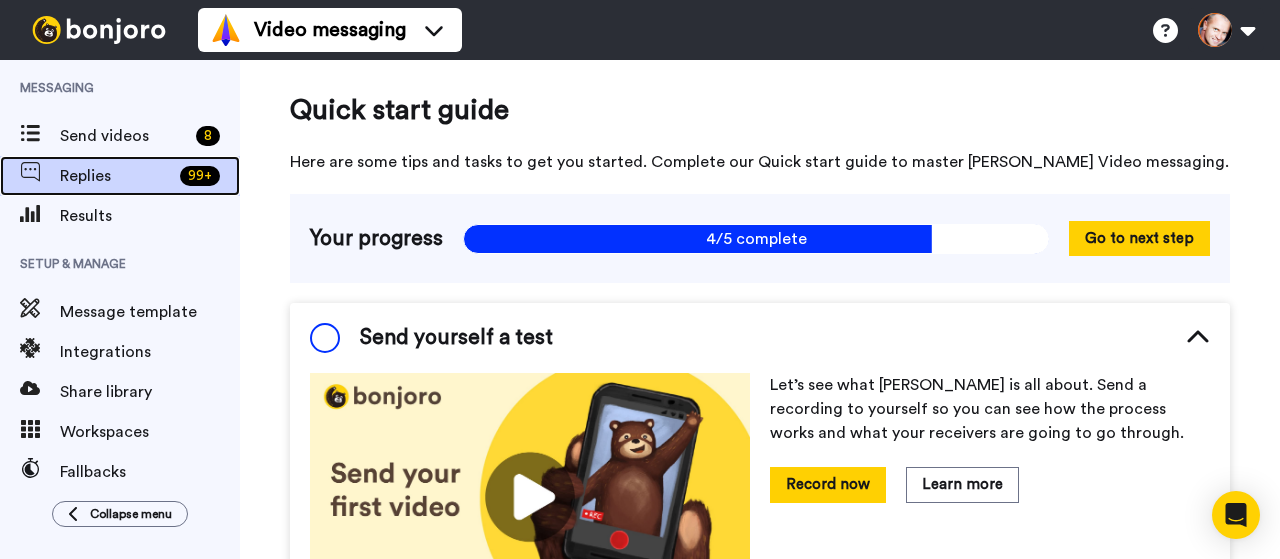 click on "Replies" at bounding box center [116, 176] 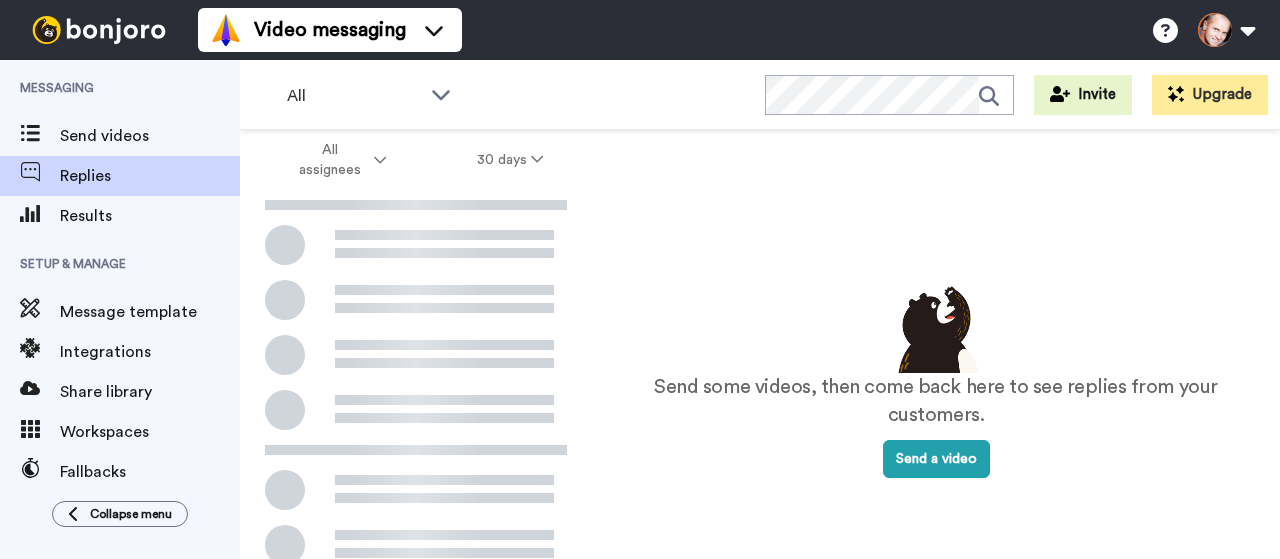 scroll, scrollTop: 0, scrollLeft: 0, axis: both 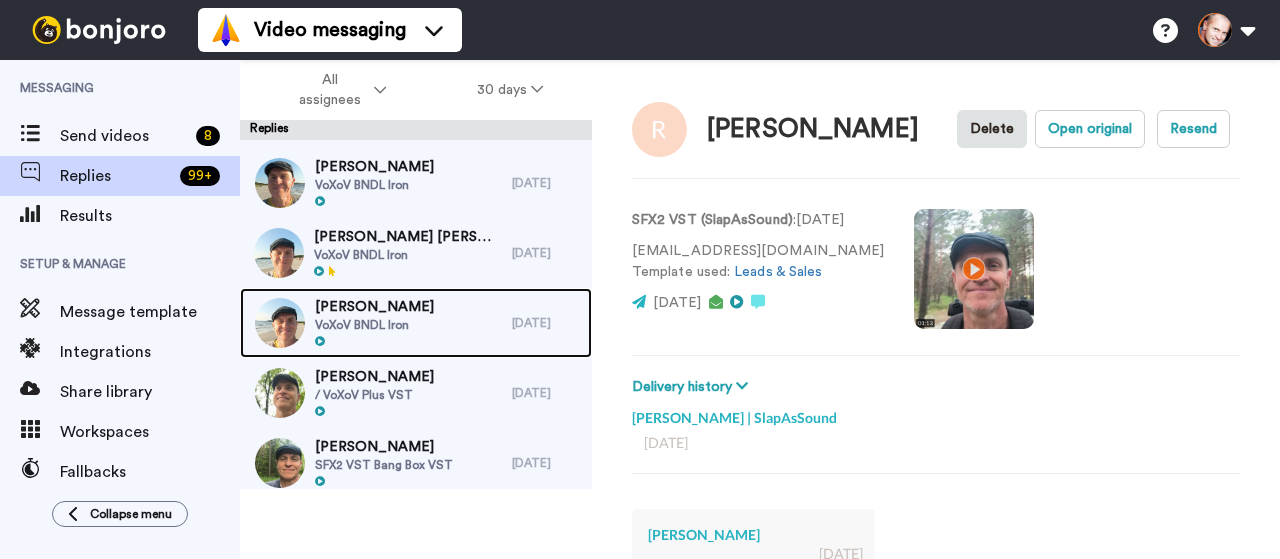 click on "Igor Tsigelman" at bounding box center [374, 307] 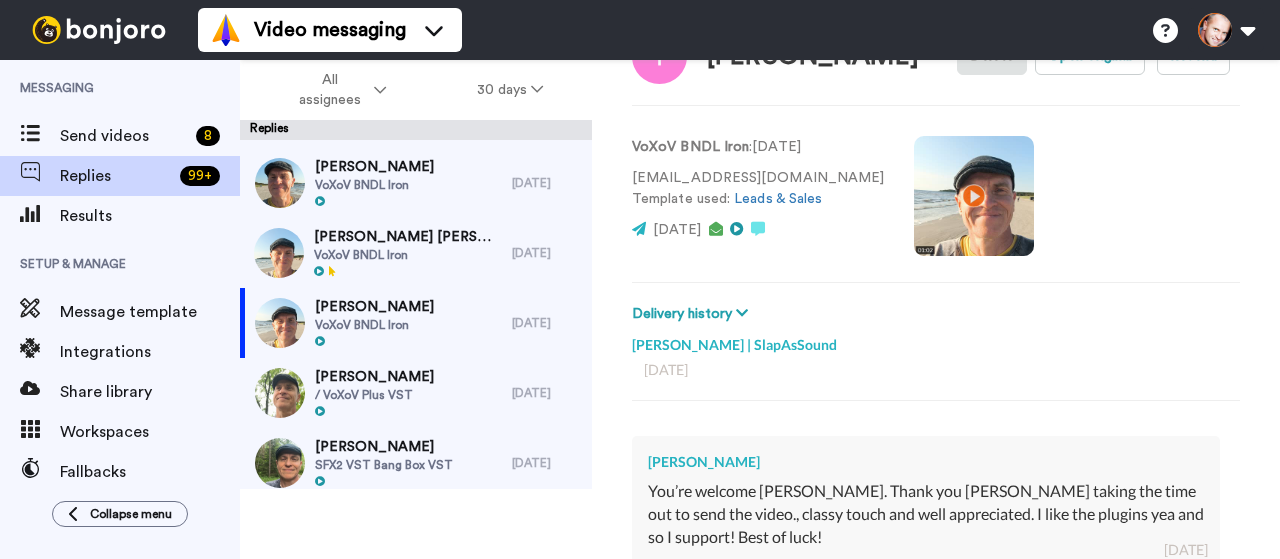 scroll, scrollTop: 0, scrollLeft: 0, axis: both 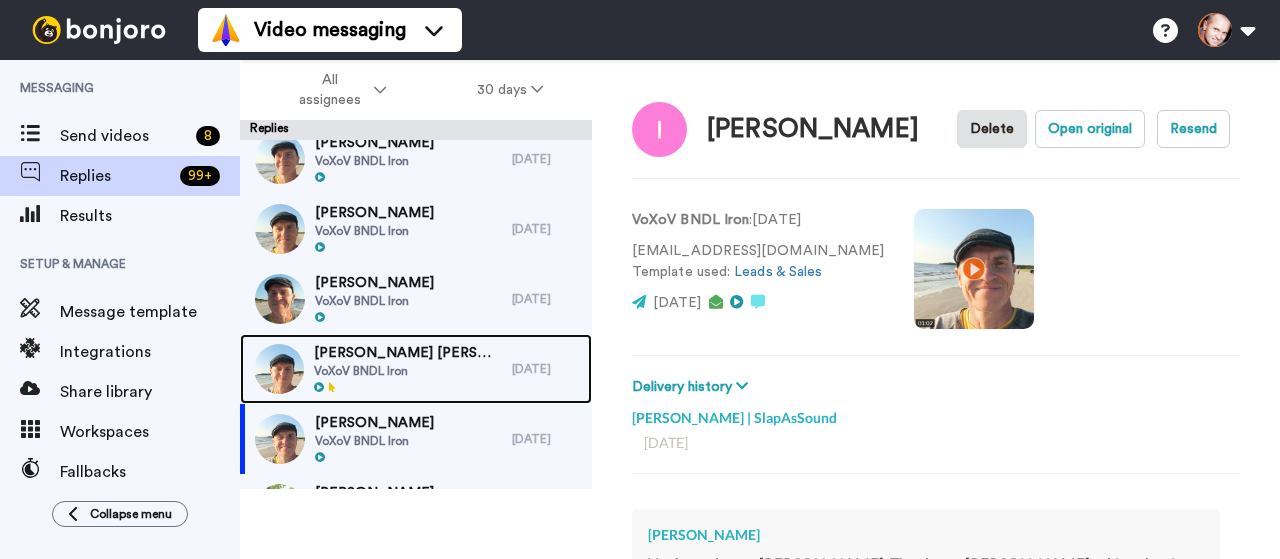 click on "GIROD MARCO GIOVANNI" at bounding box center [408, 353] 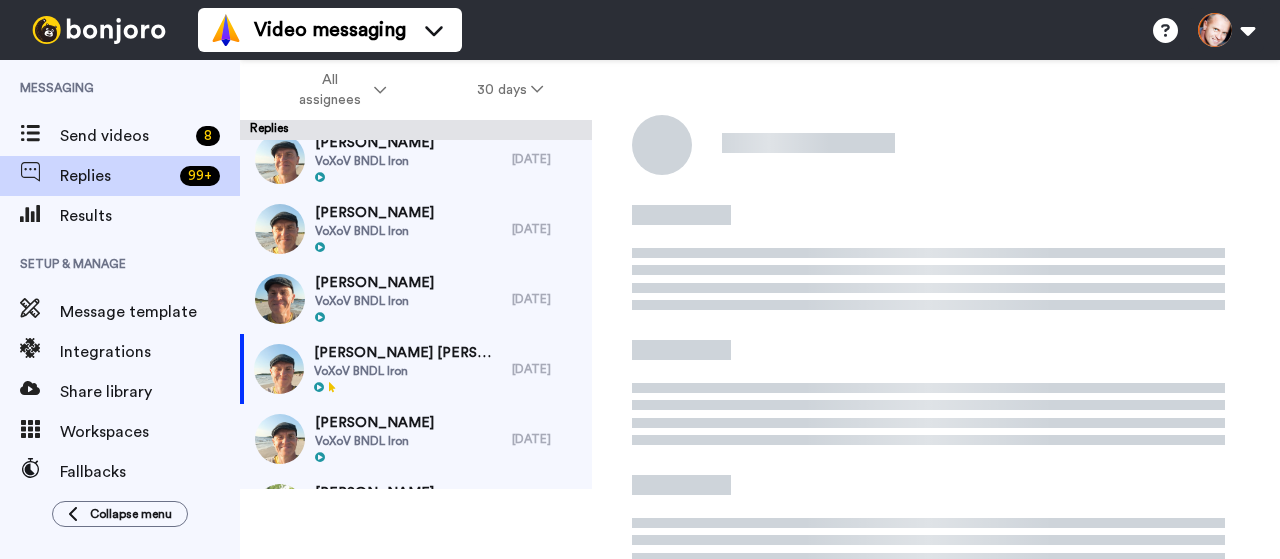 scroll, scrollTop: 192, scrollLeft: 0, axis: vertical 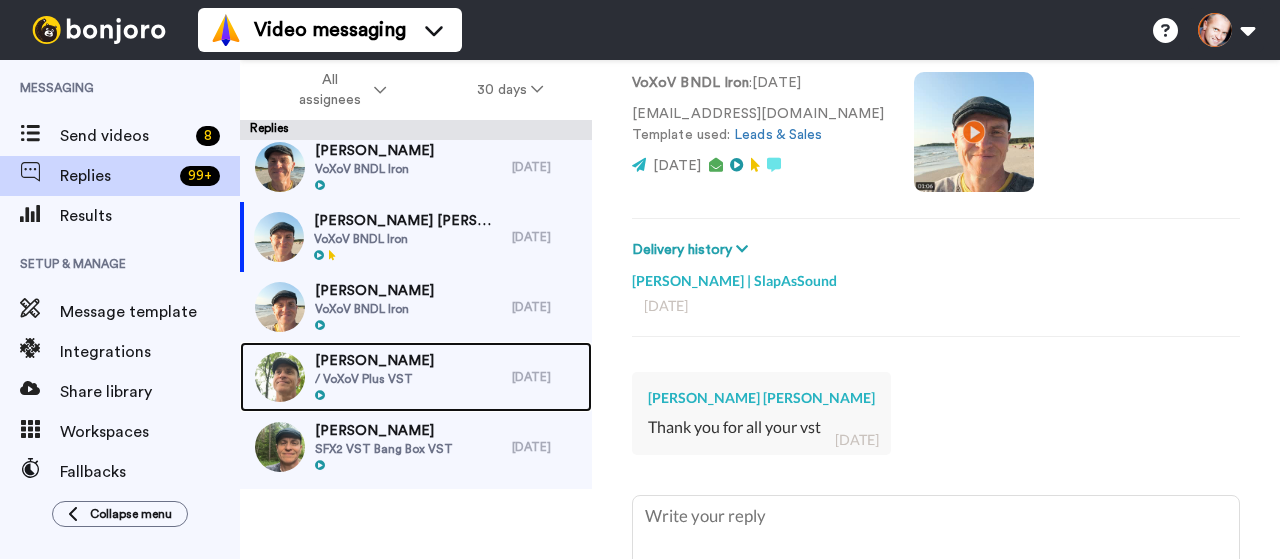click on "Stefan Kengen Kengen" at bounding box center [374, 361] 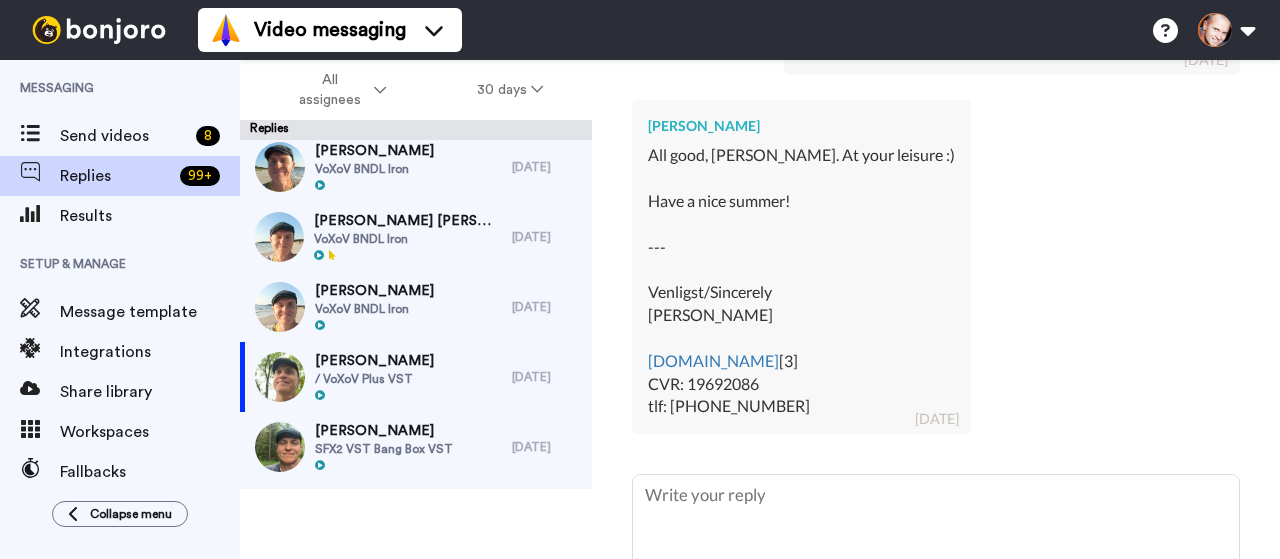 scroll, scrollTop: 0, scrollLeft: 0, axis: both 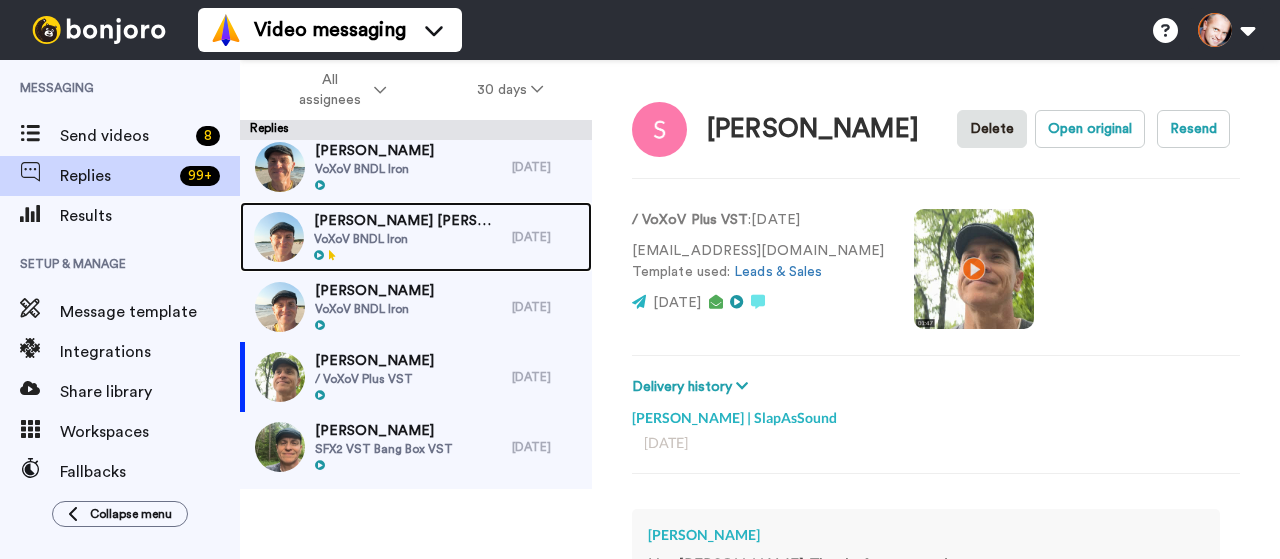 click on "GIROD MARCO GIOVANNI" at bounding box center (408, 221) 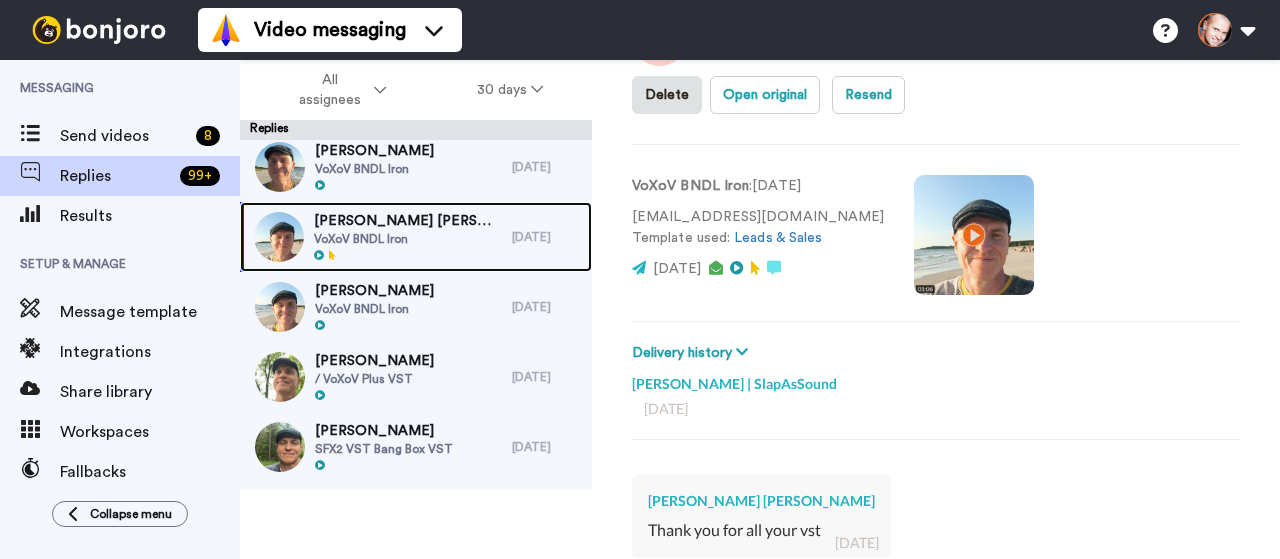 scroll, scrollTop: 0, scrollLeft: 0, axis: both 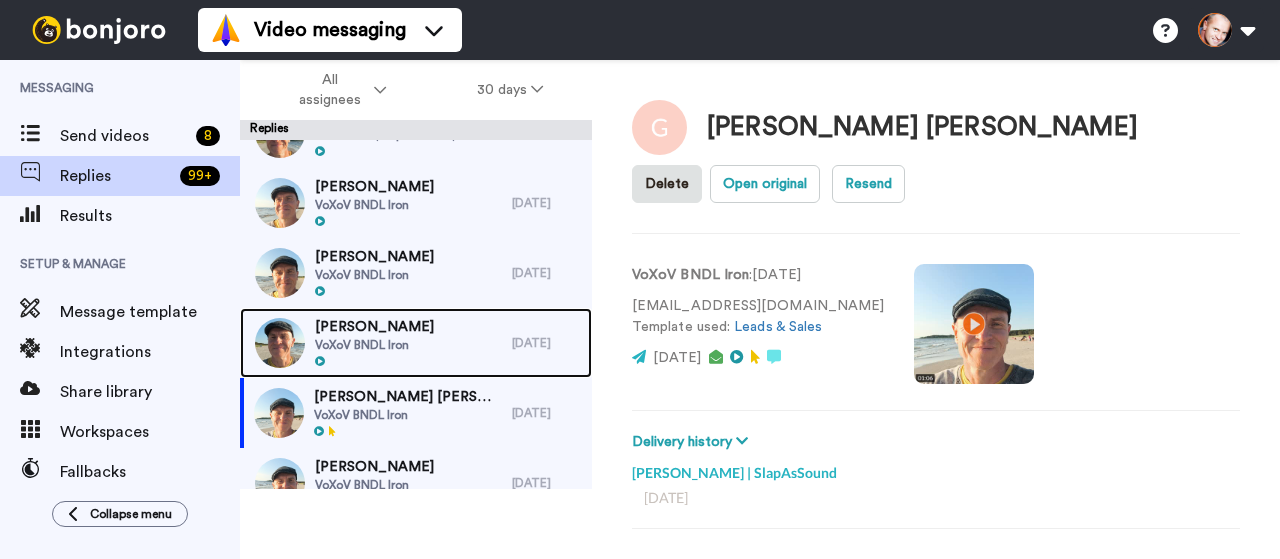 click on "Mátrai Péter" at bounding box center [374, 327] 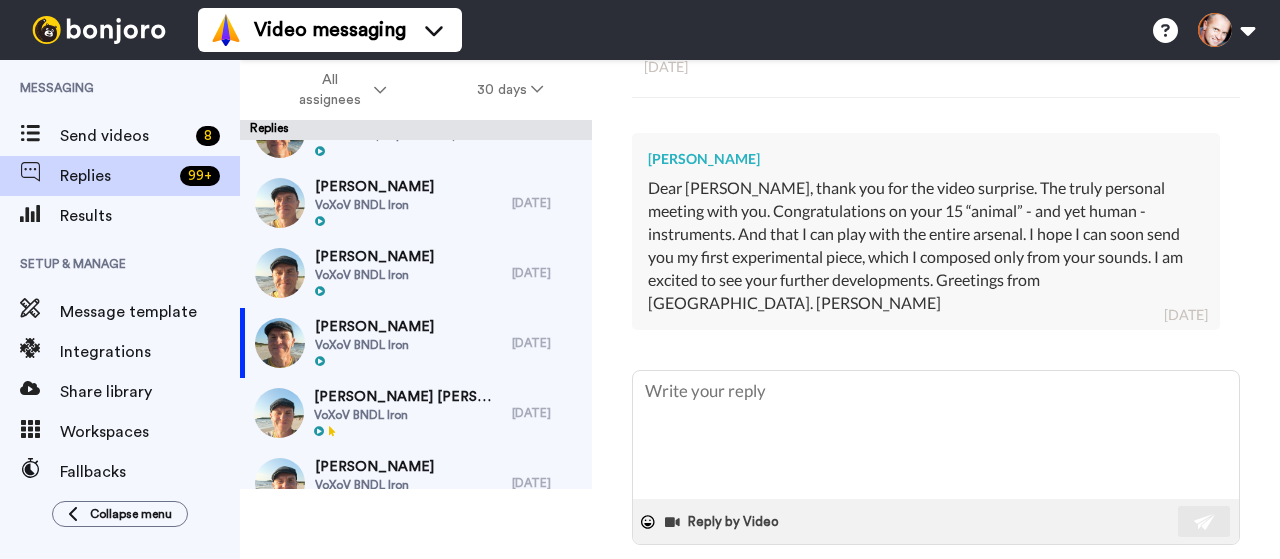 scroll, scrollTop: 391, scrollLeft: 0, axis: vertical 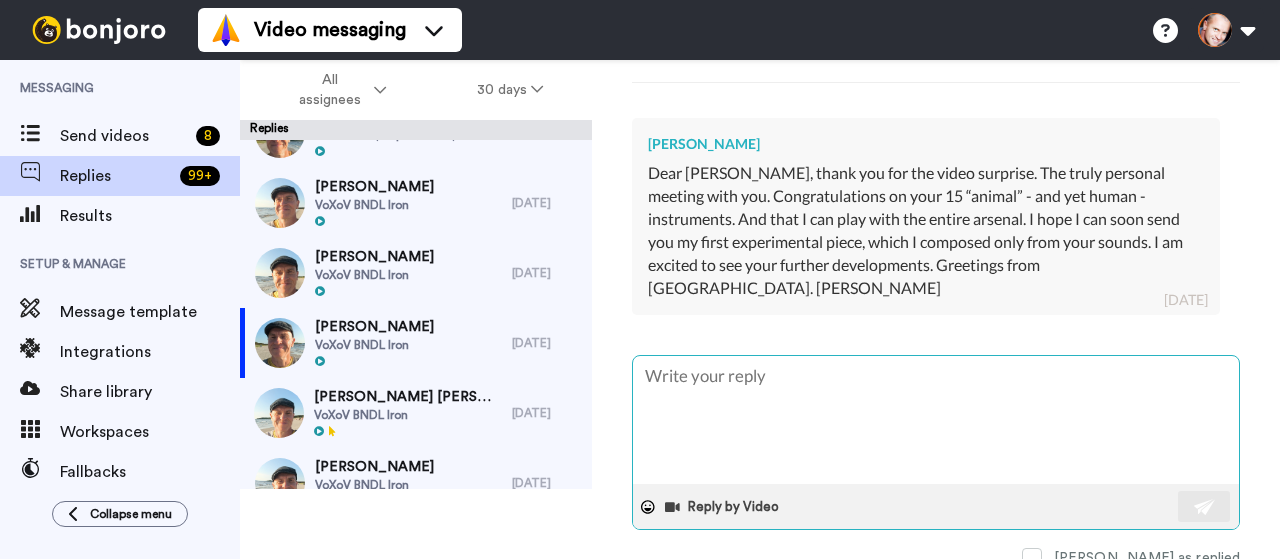 click at bounding box center (936, 420) 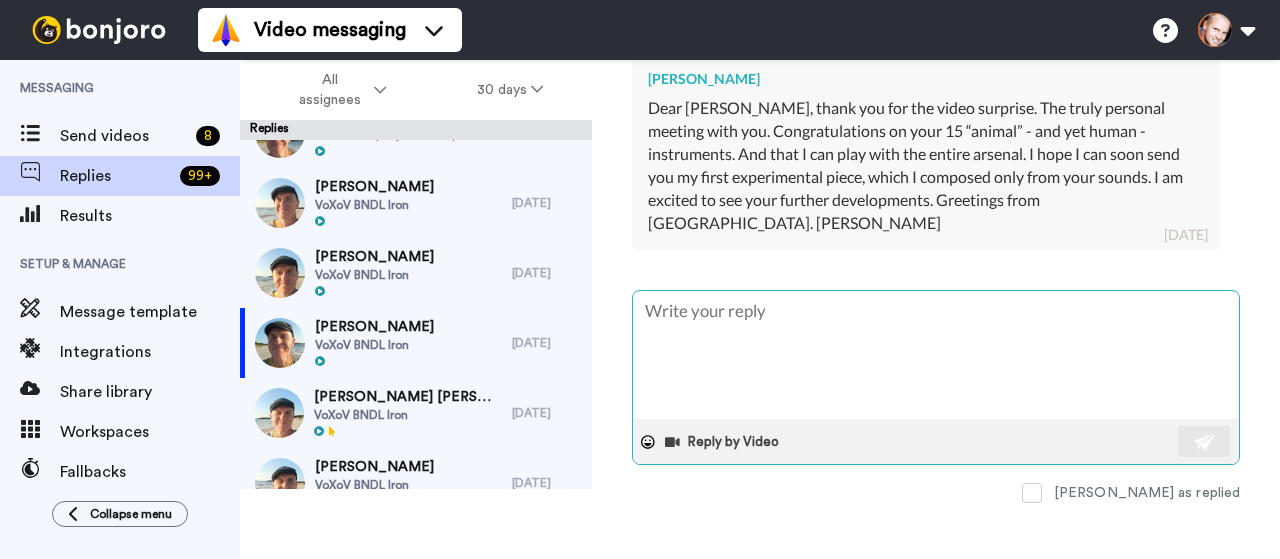 type on "x" 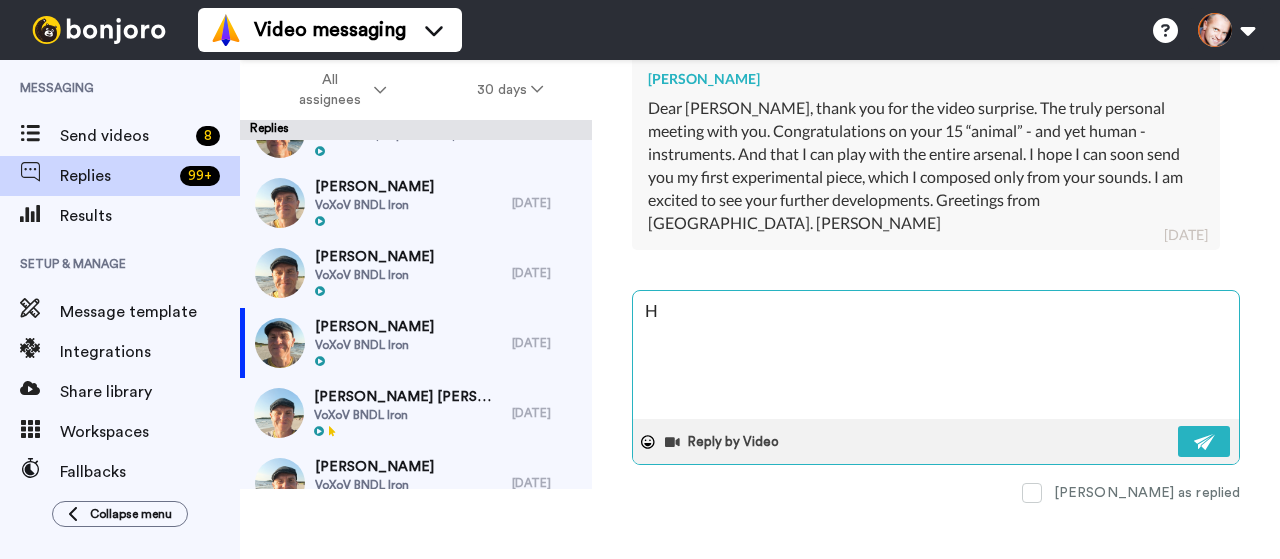 type on "x" 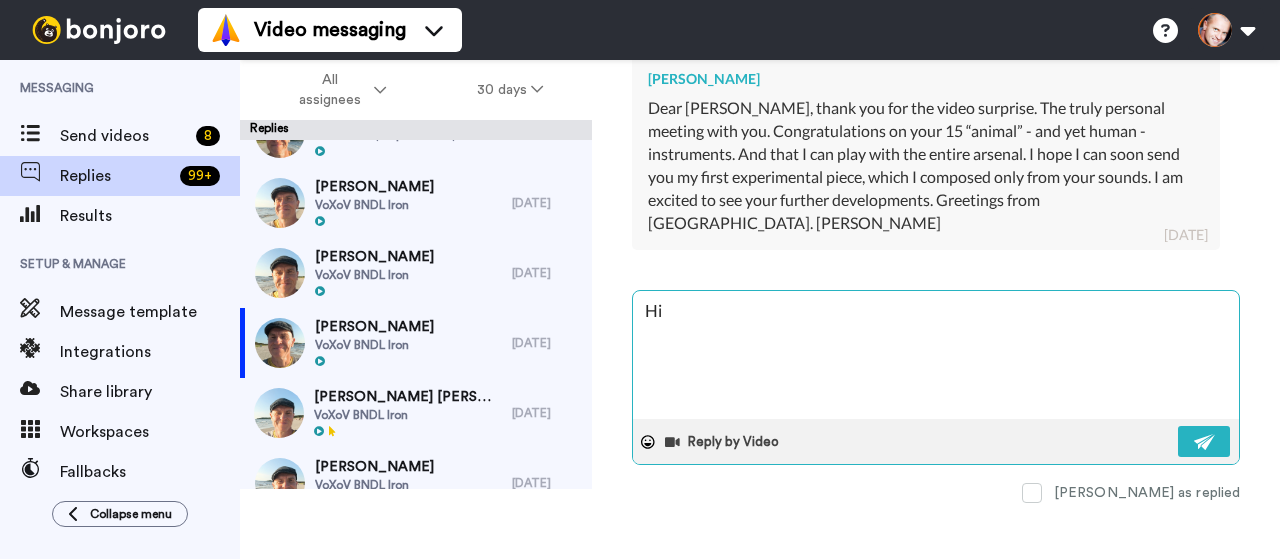 type on "x" 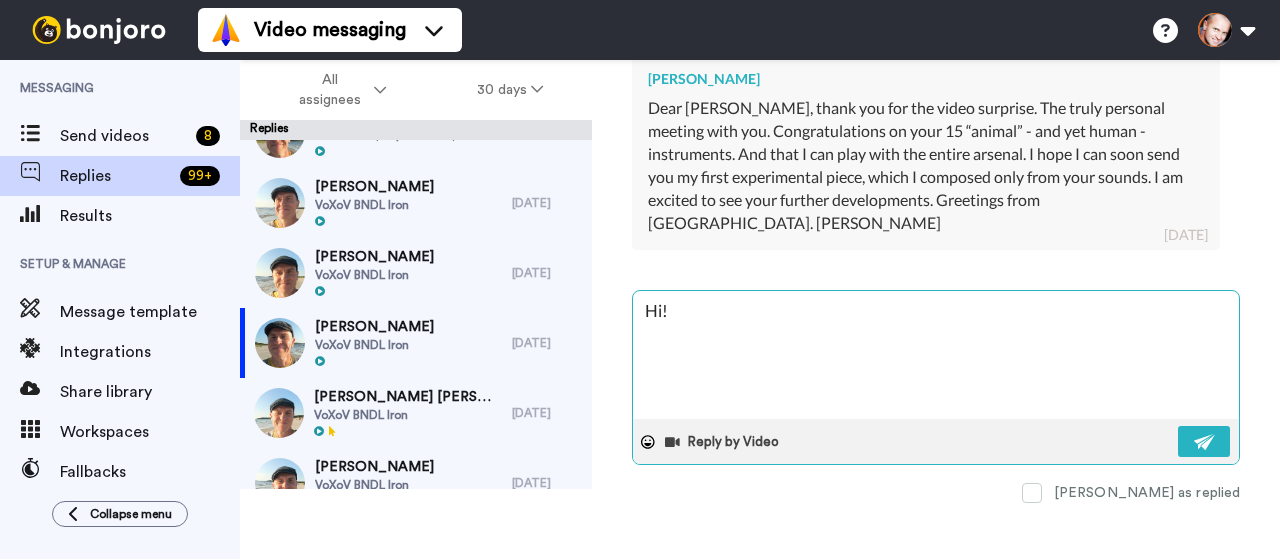 type on "x" 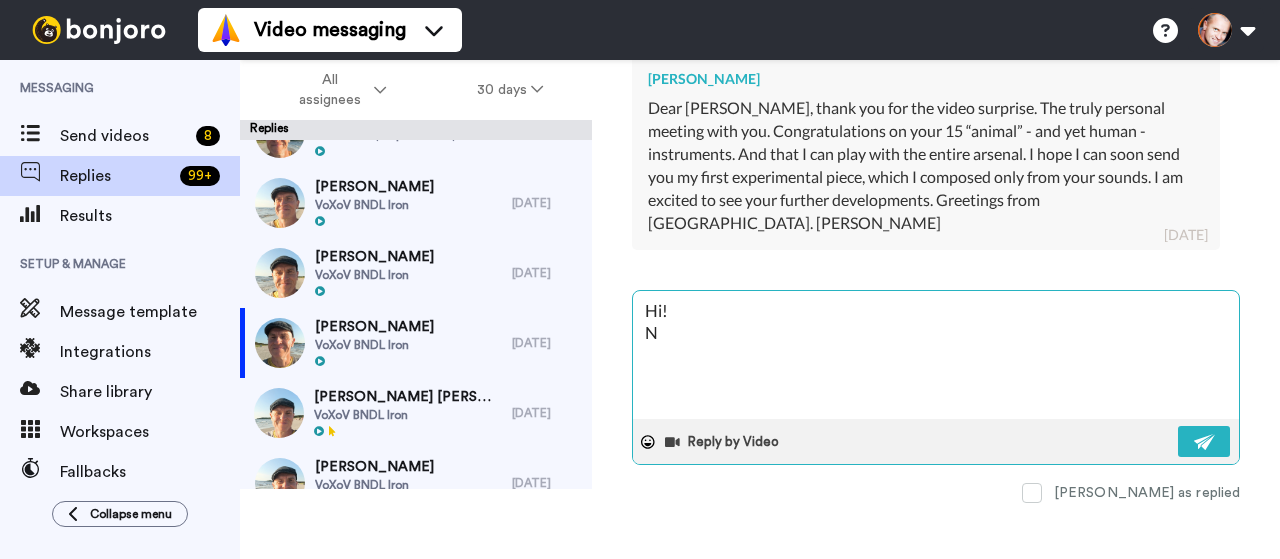 type on "x" 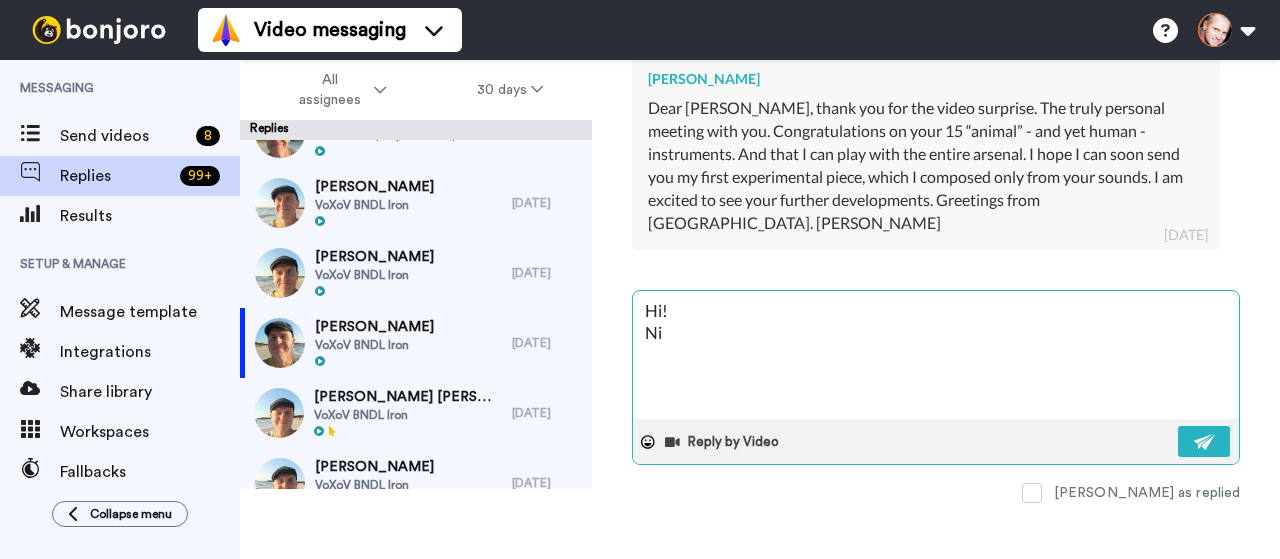 type on "x" 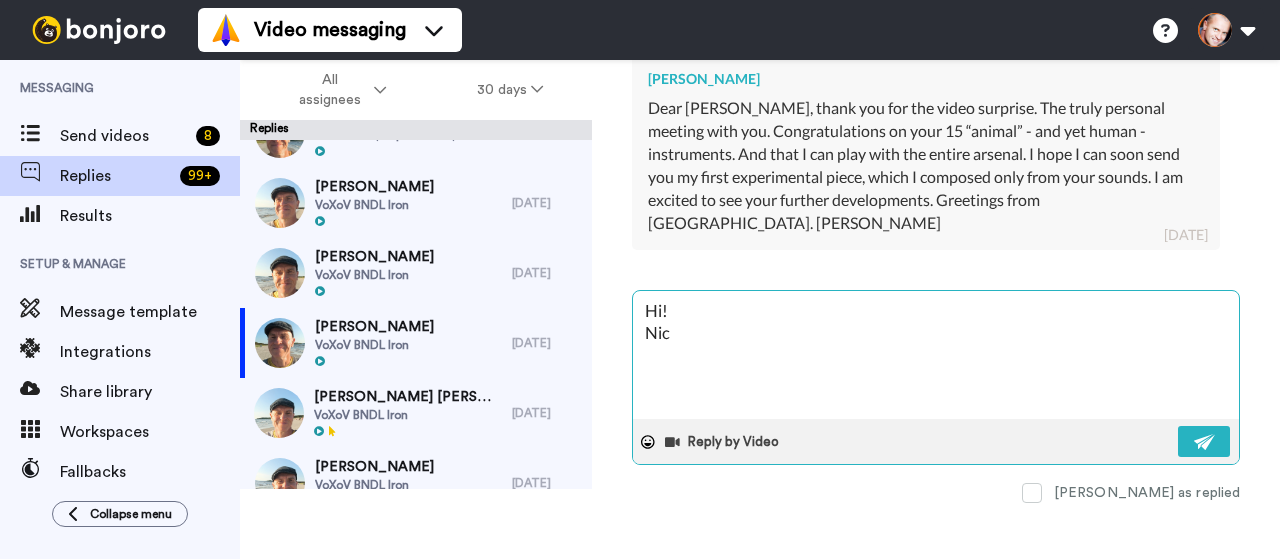 type on "x" 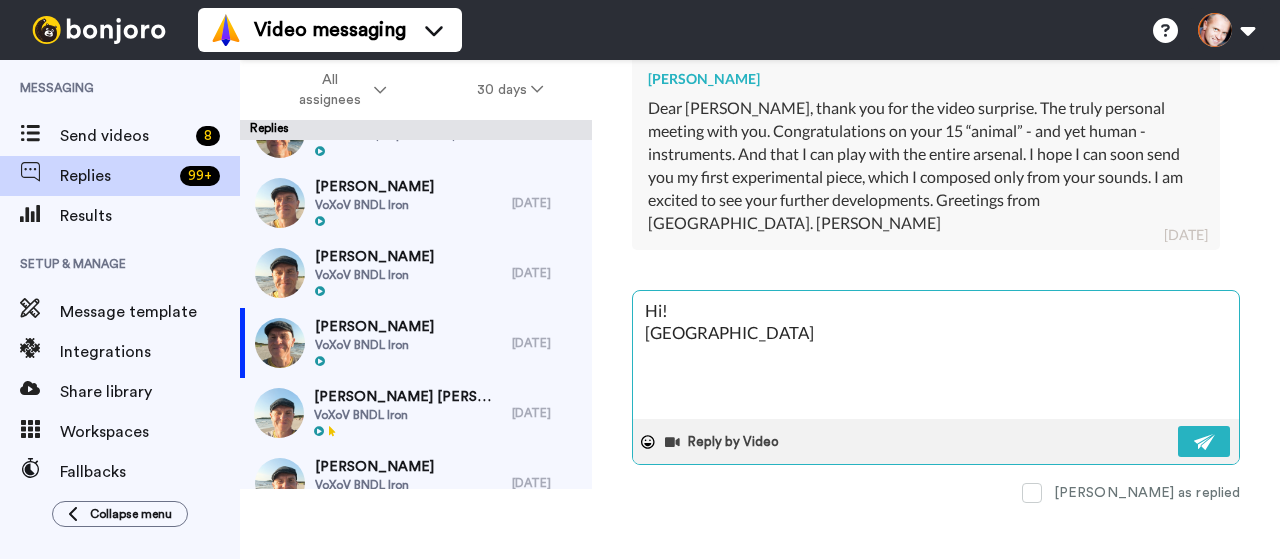 type on "x" 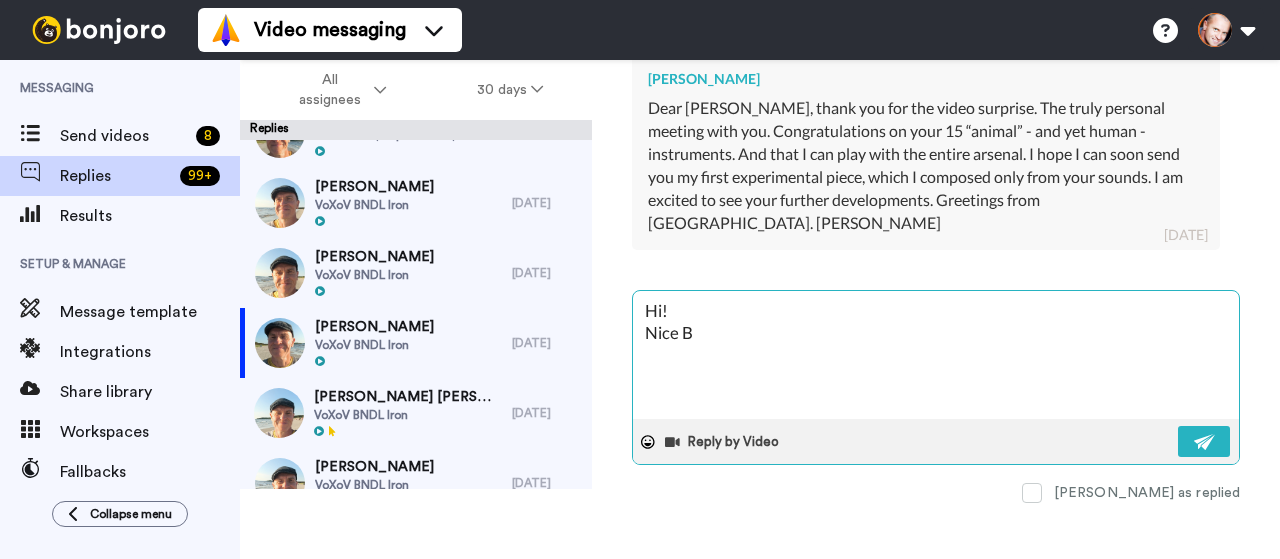 type on "x" 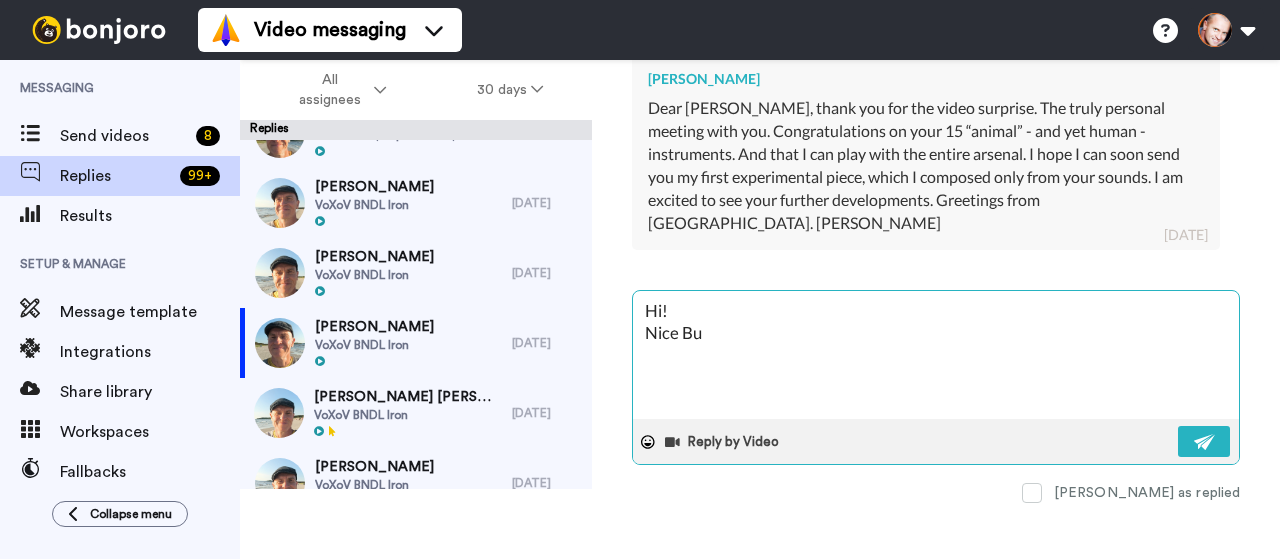 type on "x" 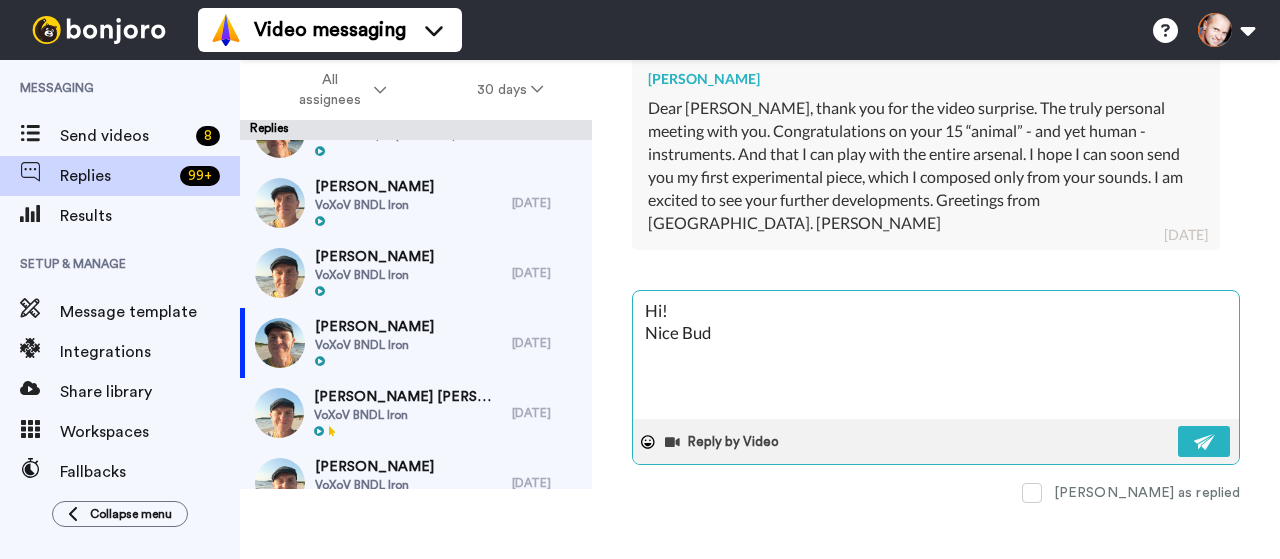 type on "x" 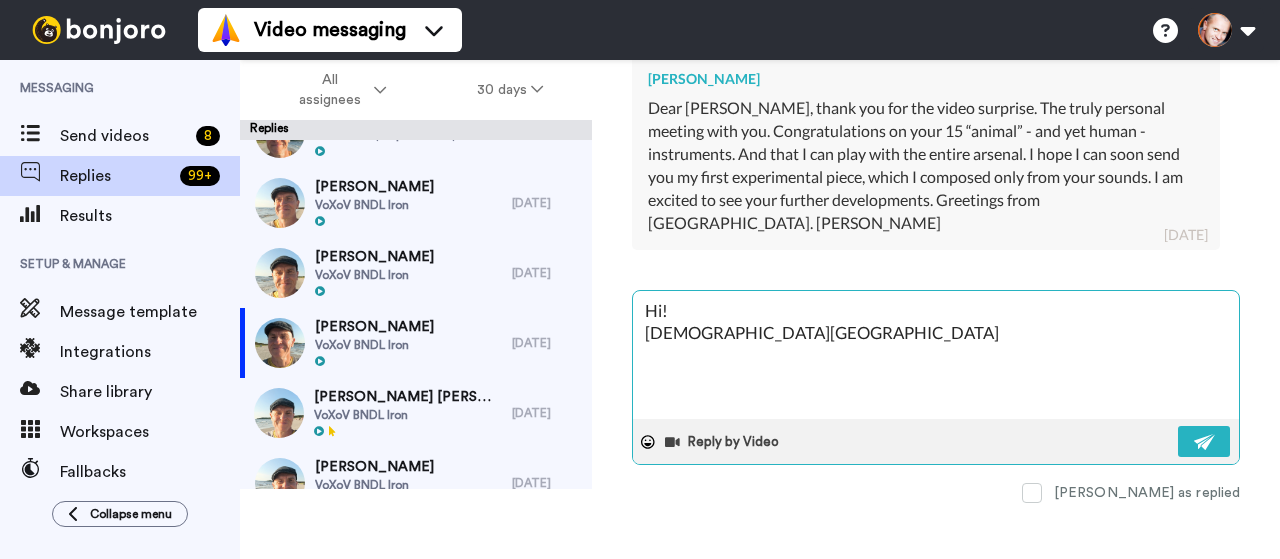 type on "x" 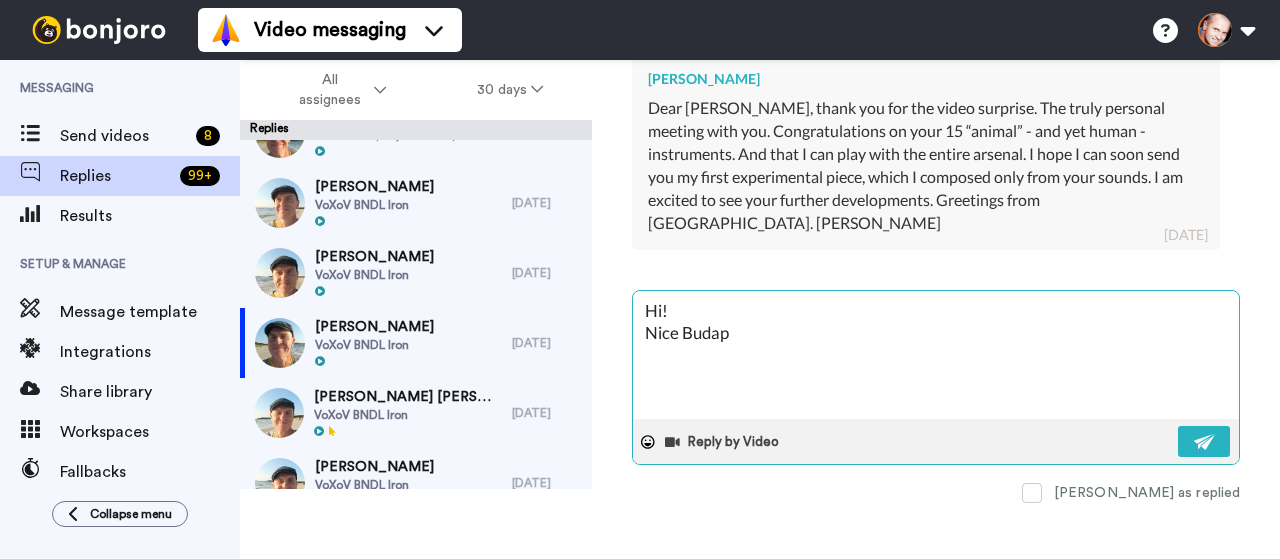 type on "x" 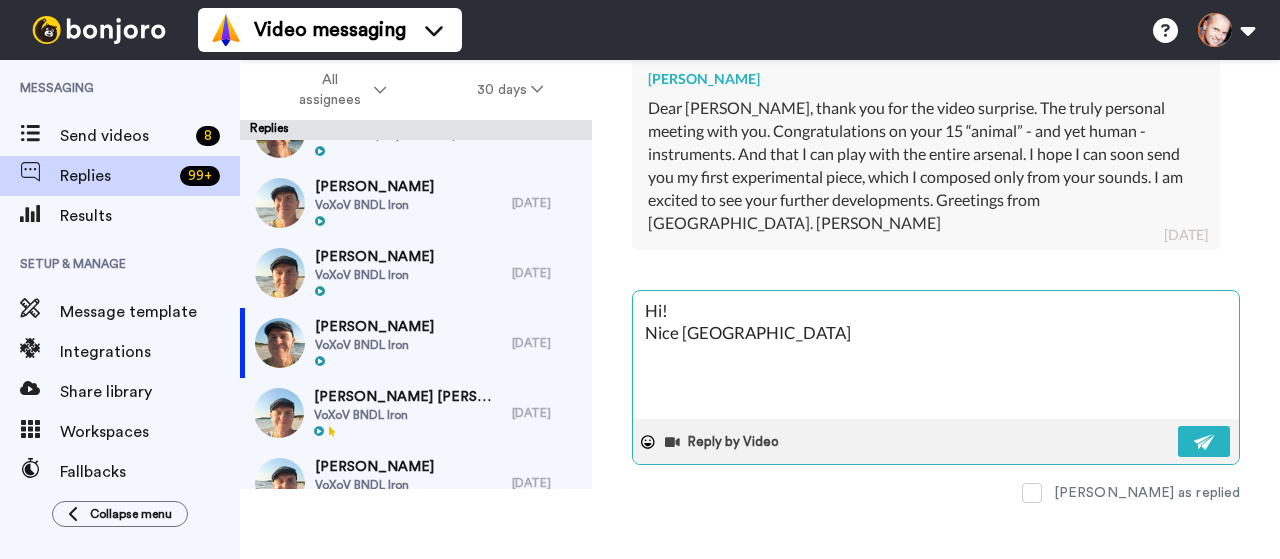 type on "x" 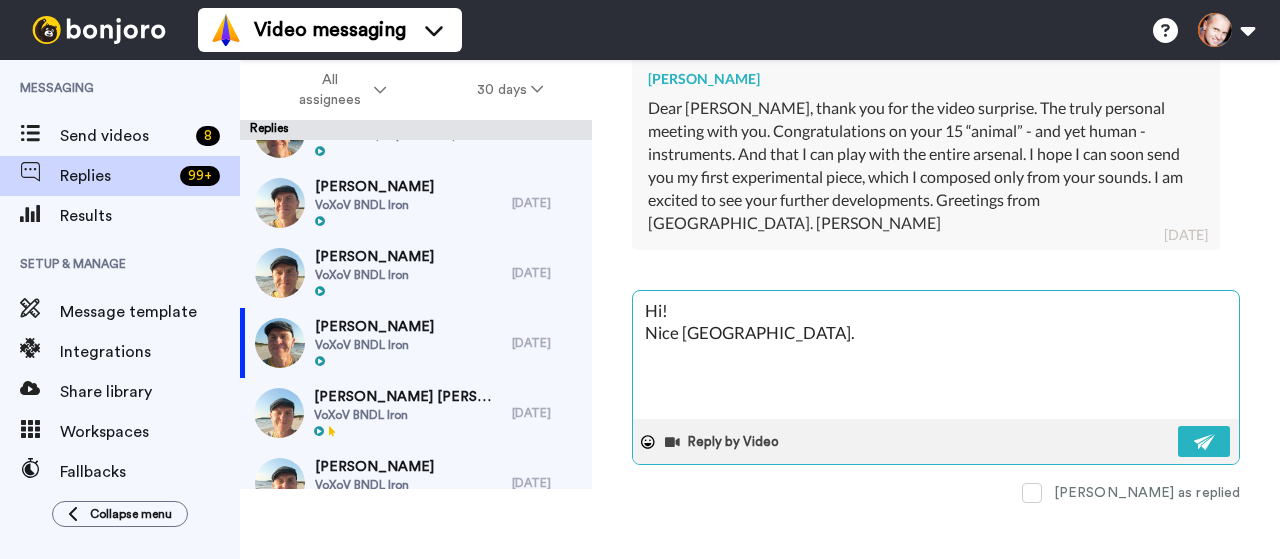 type on "x" 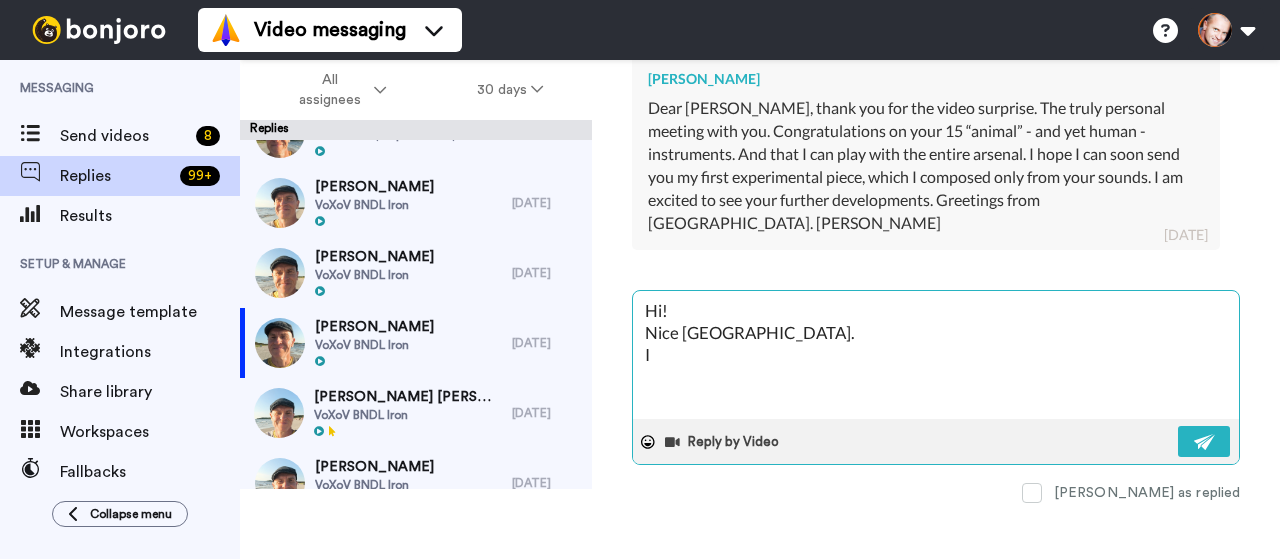 type on "x" 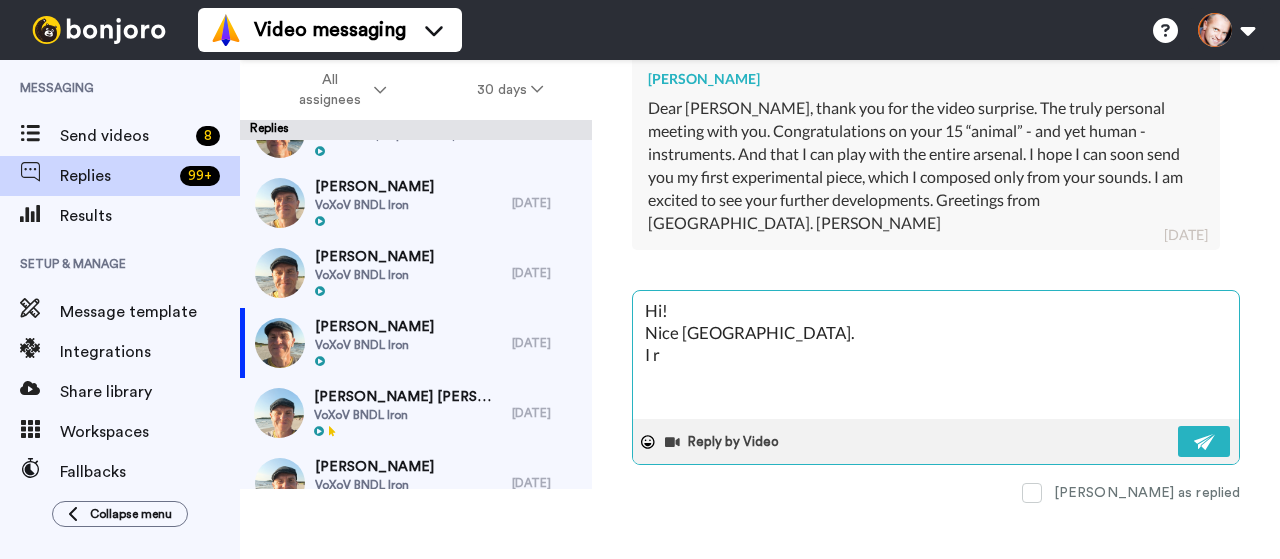 type on "x" 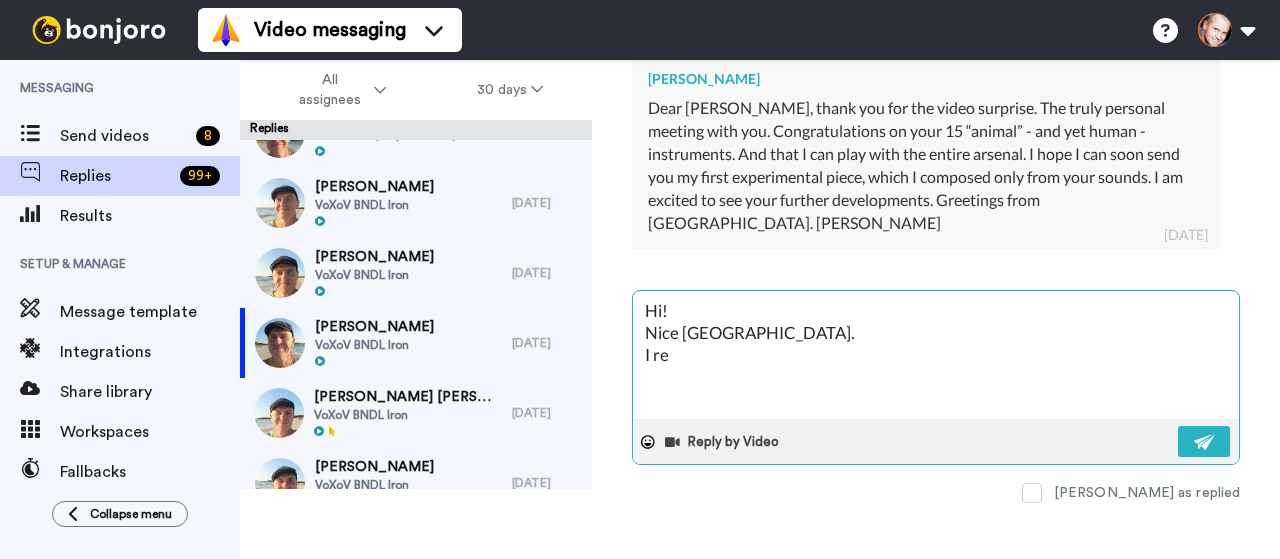 type on "x" 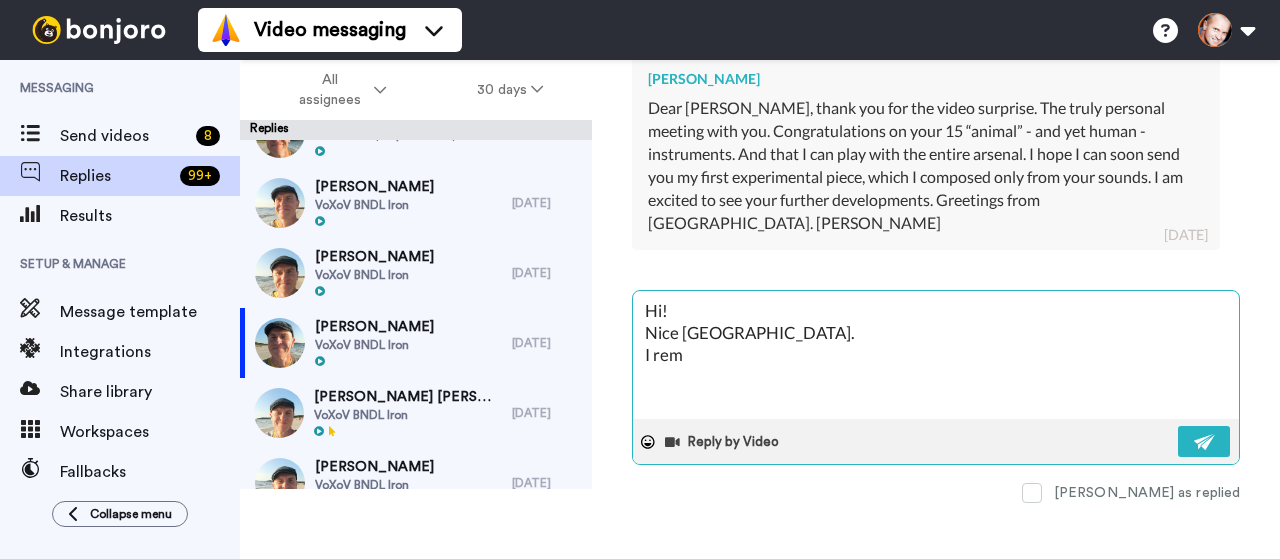 type on "x" 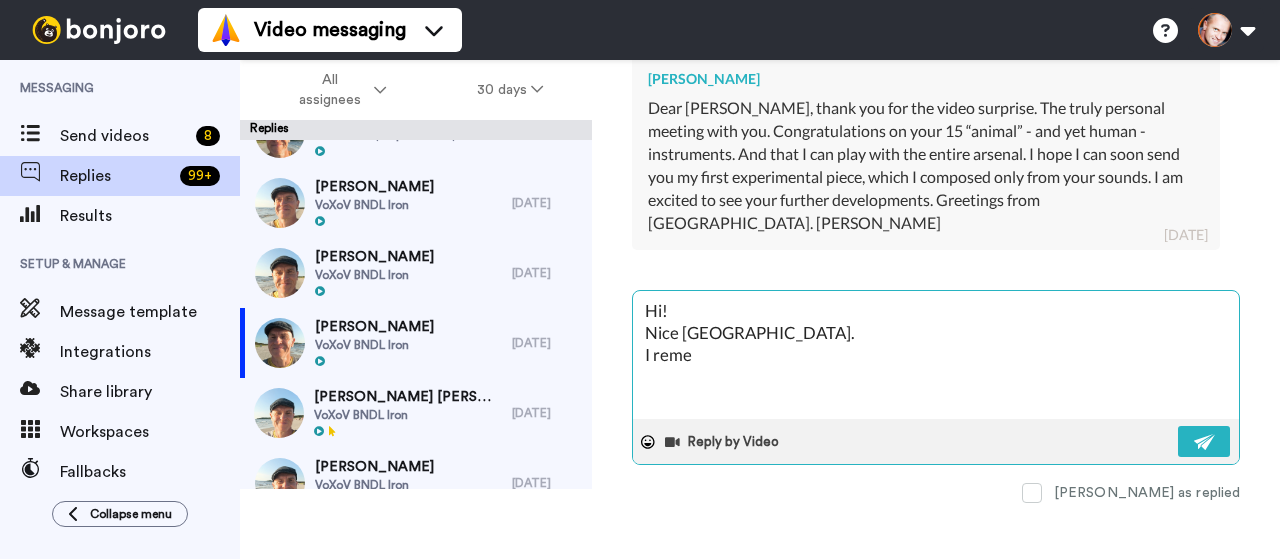 type on "x" 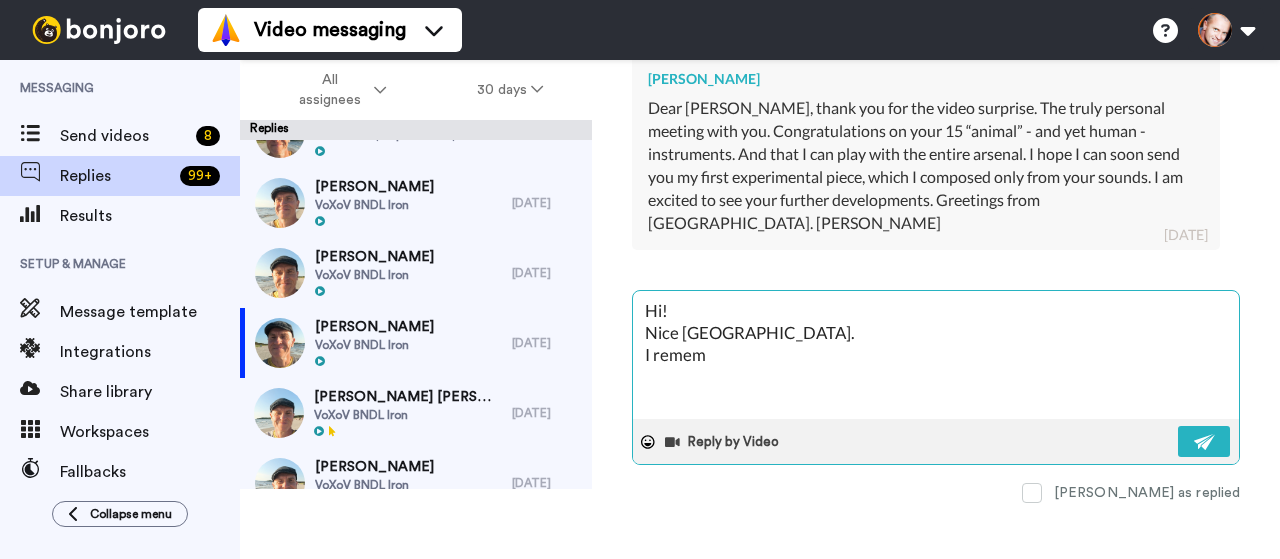 type on "x" 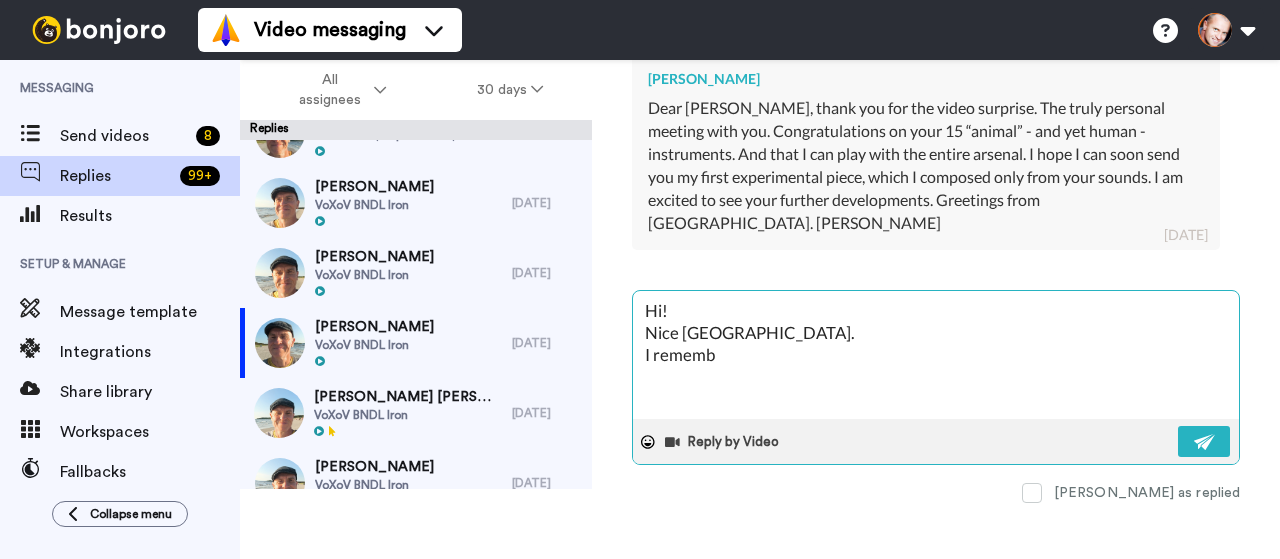 type on "x" 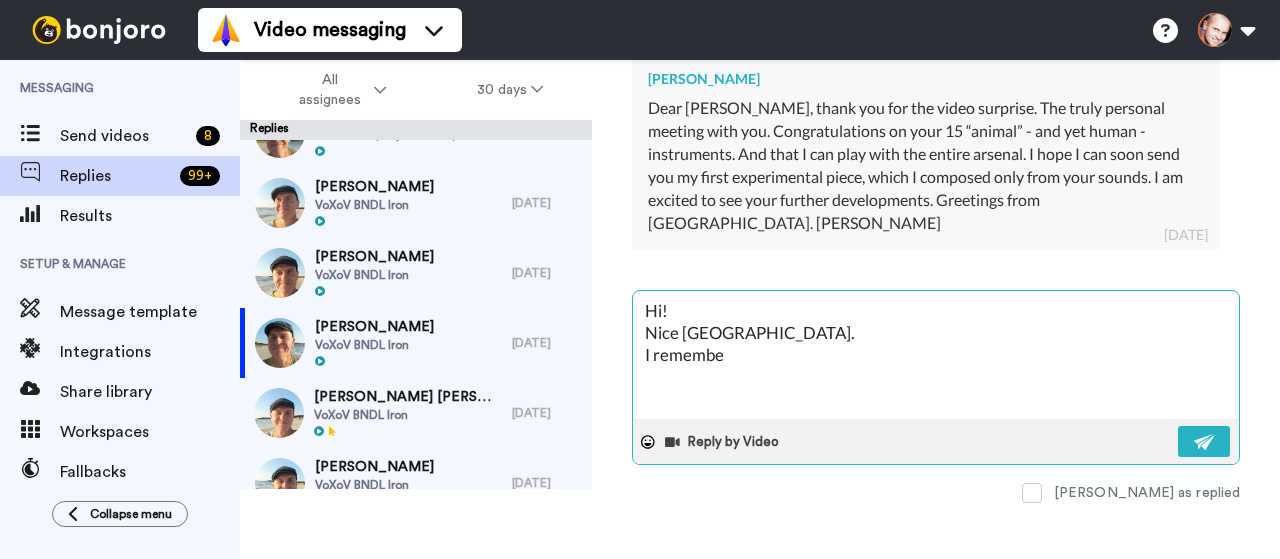 type on "x" 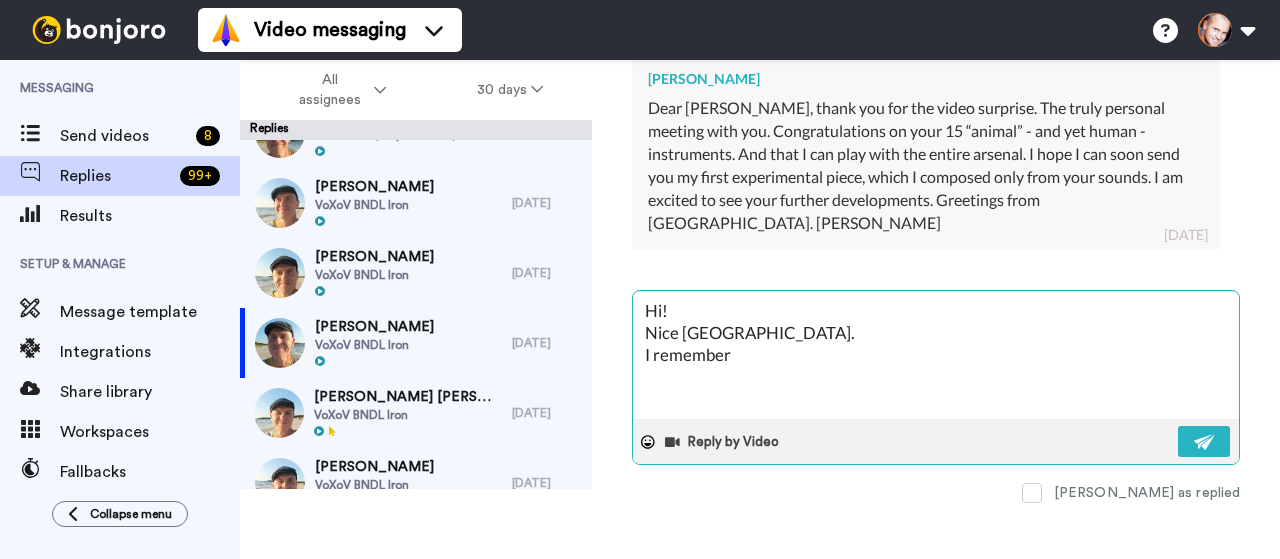type on "x" 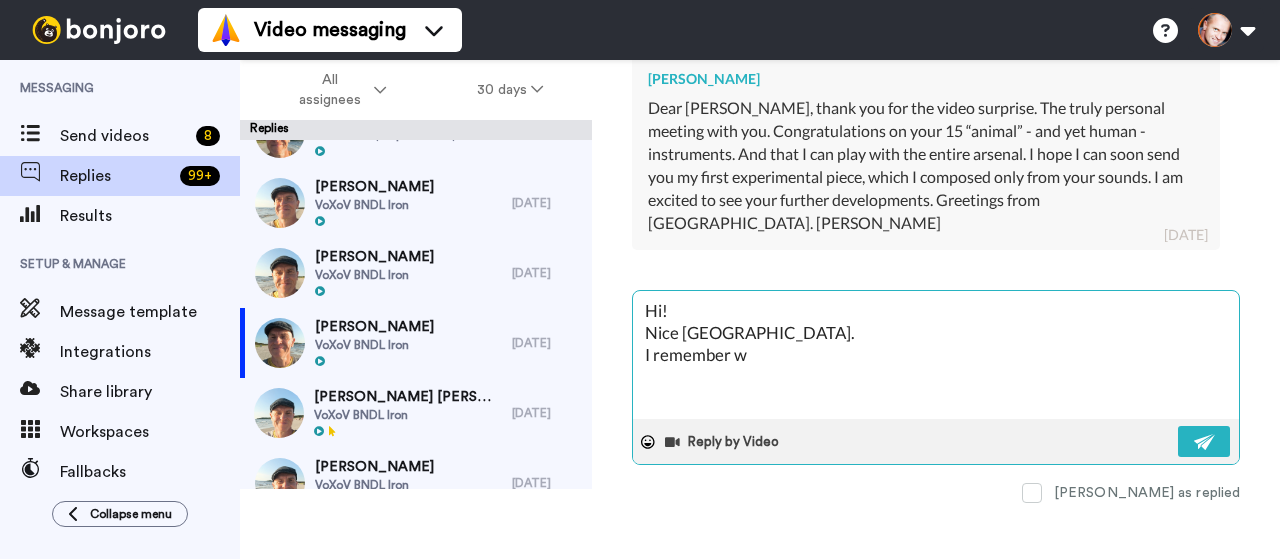 type on "x" 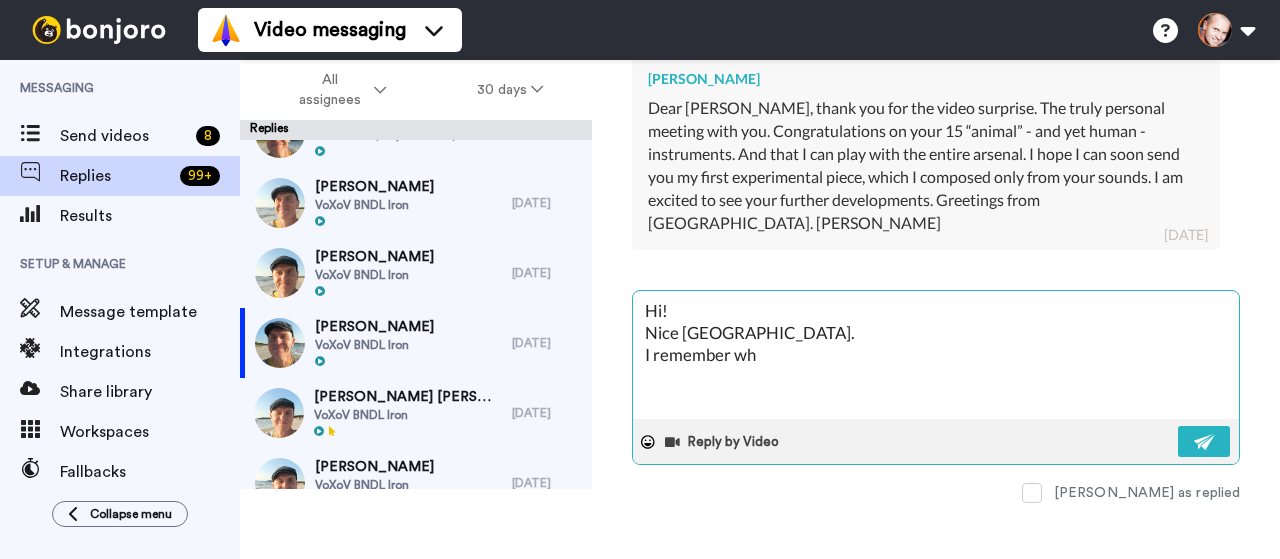 type on "x" 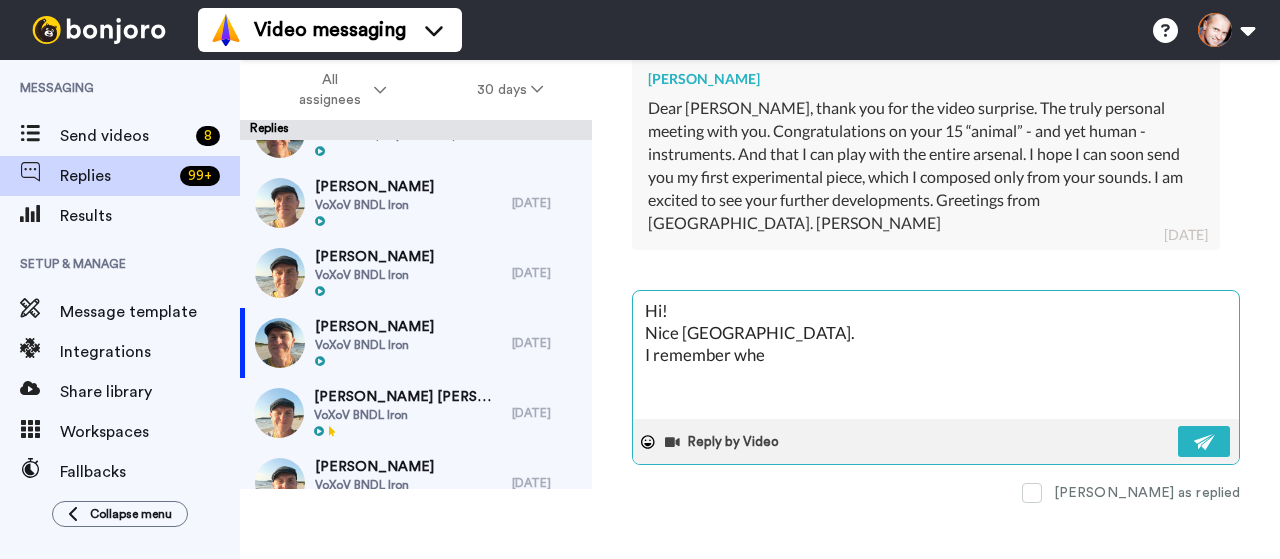 type on "x" 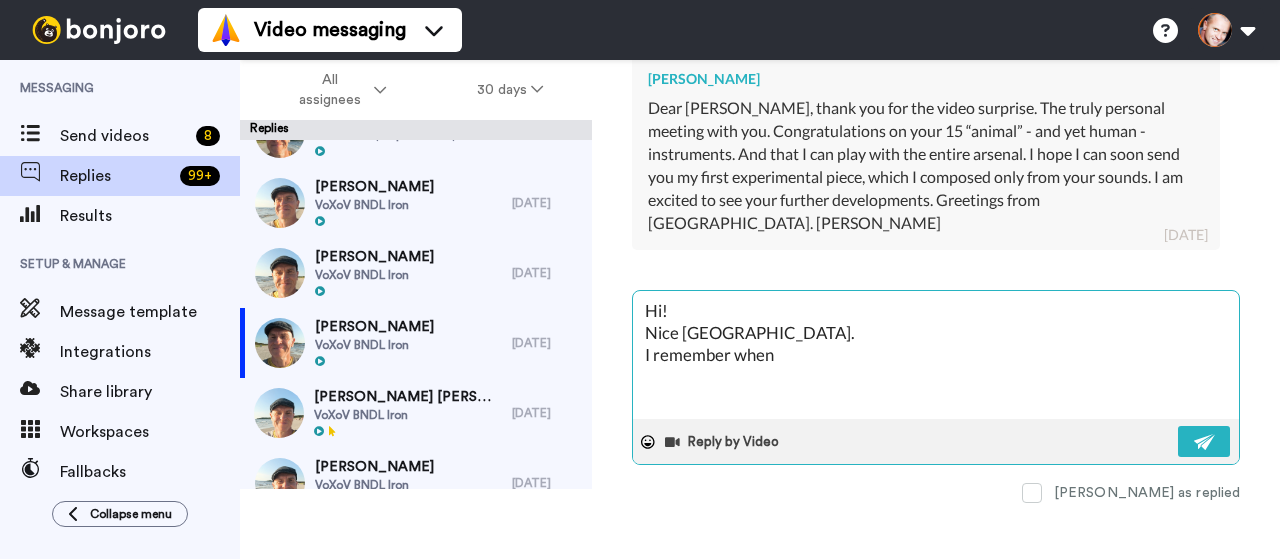 type on "x" 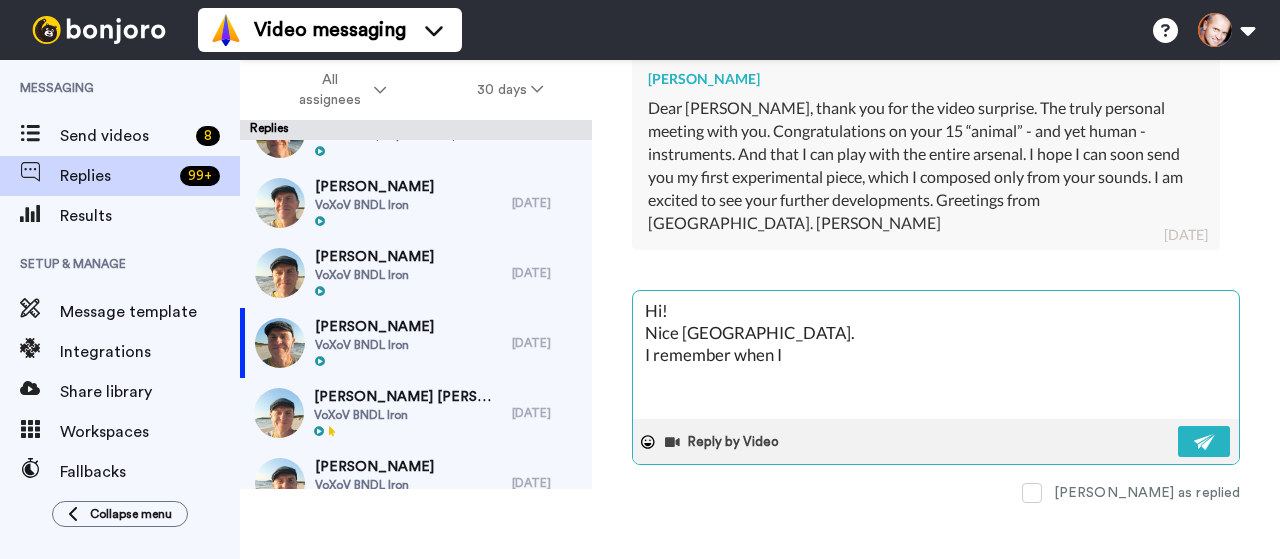type on "x" 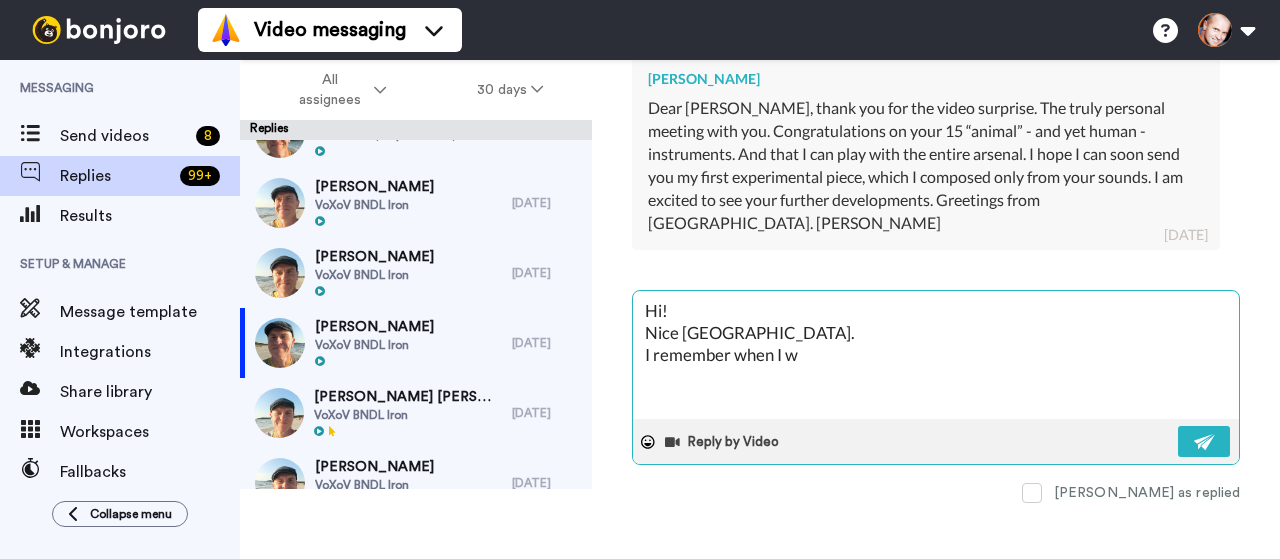 type on "x" 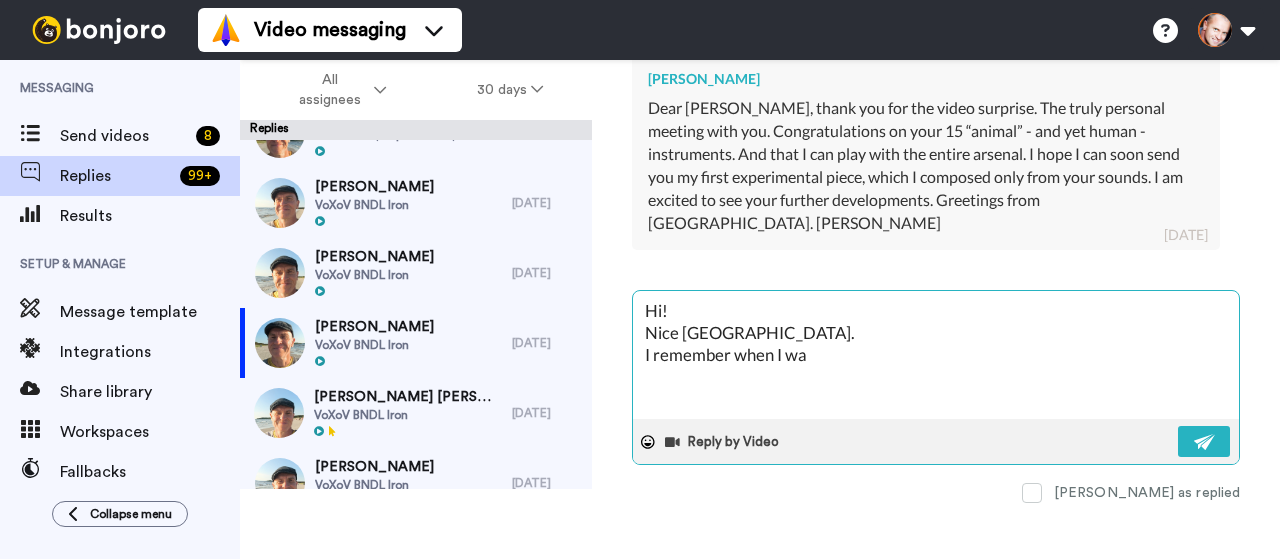 type on "x" 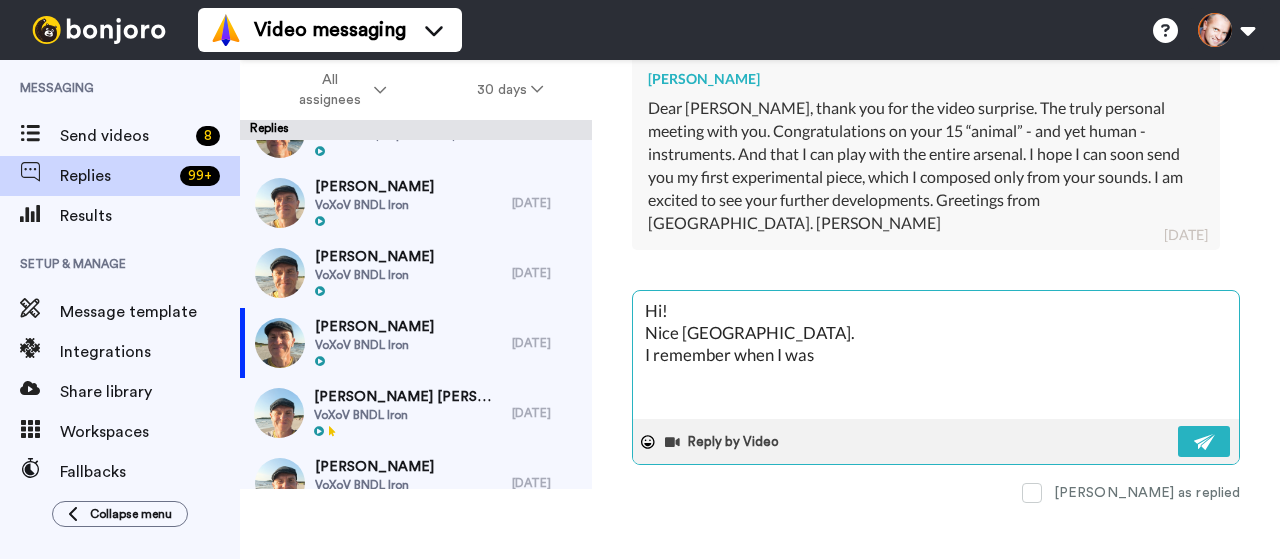type on "x" 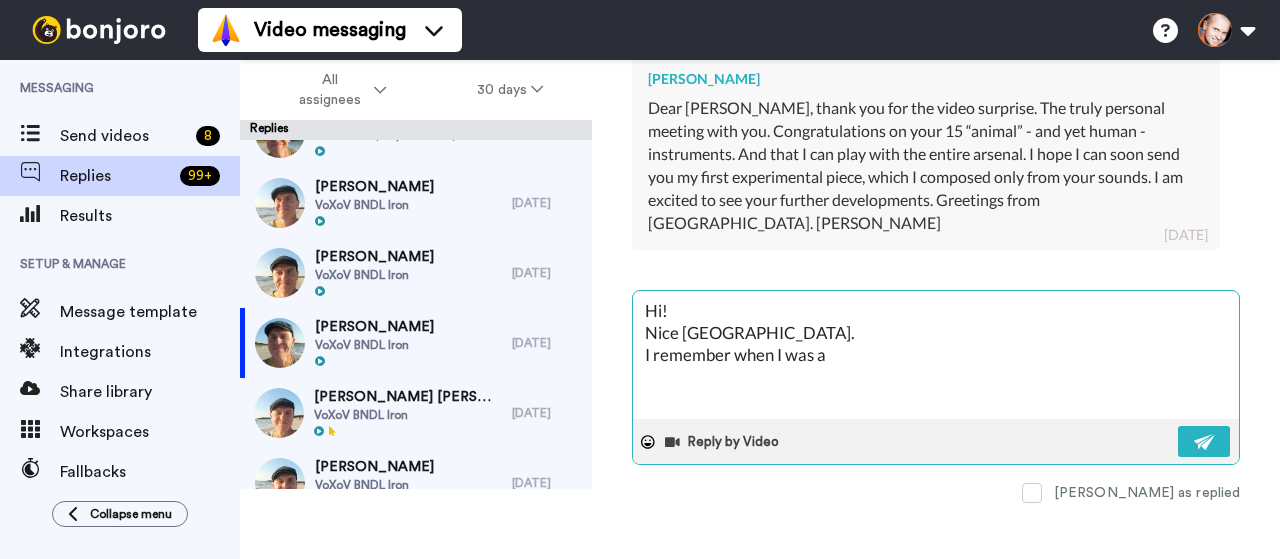 type on "x" 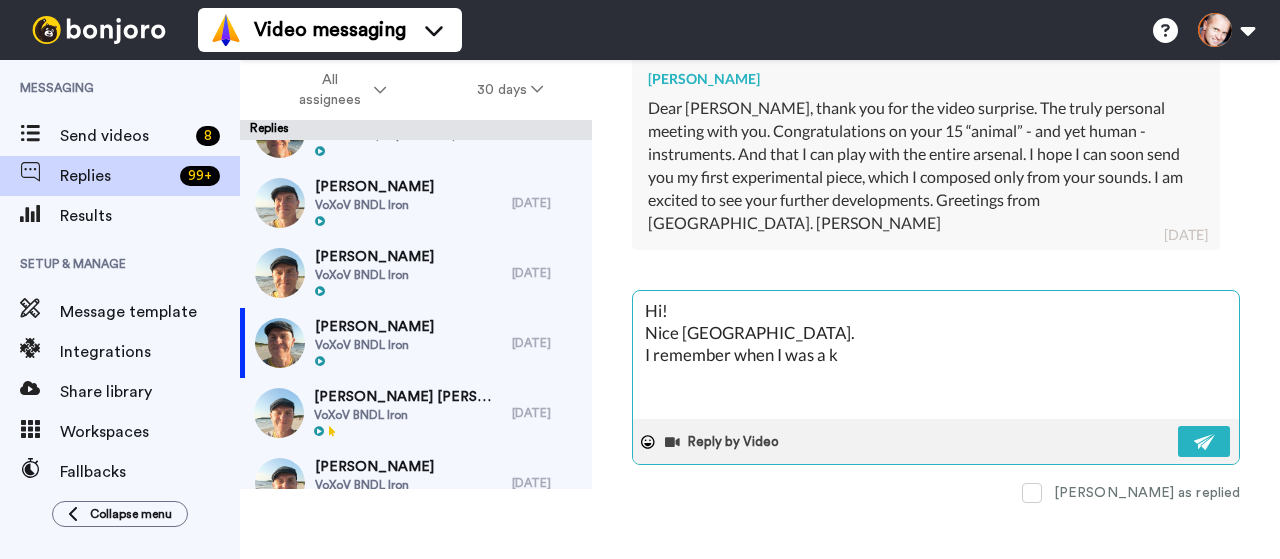type on "x" 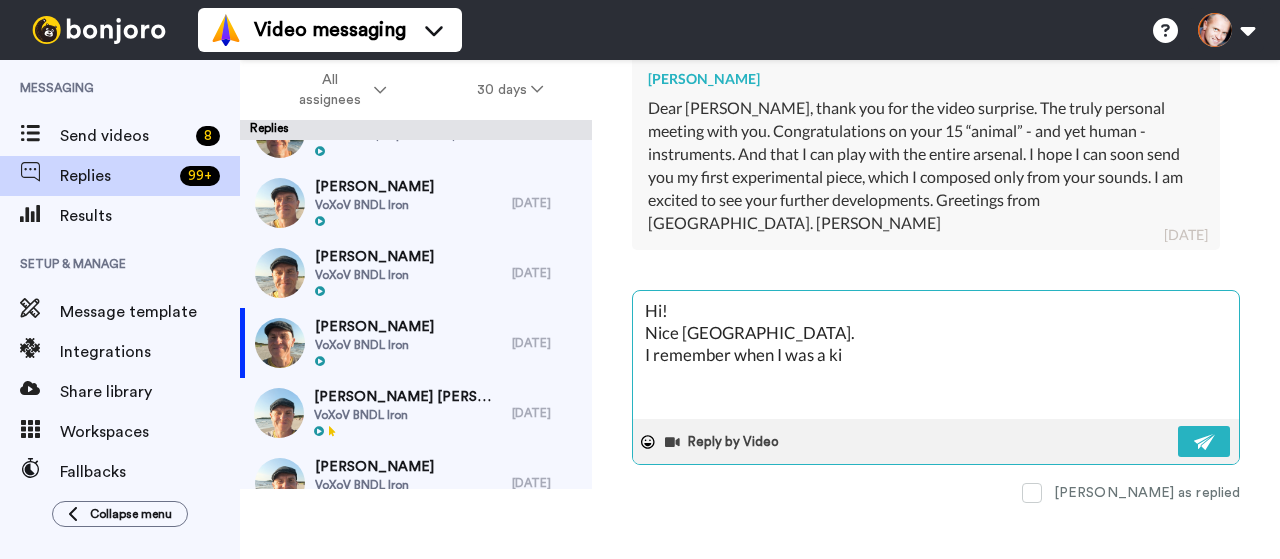 type on "x" 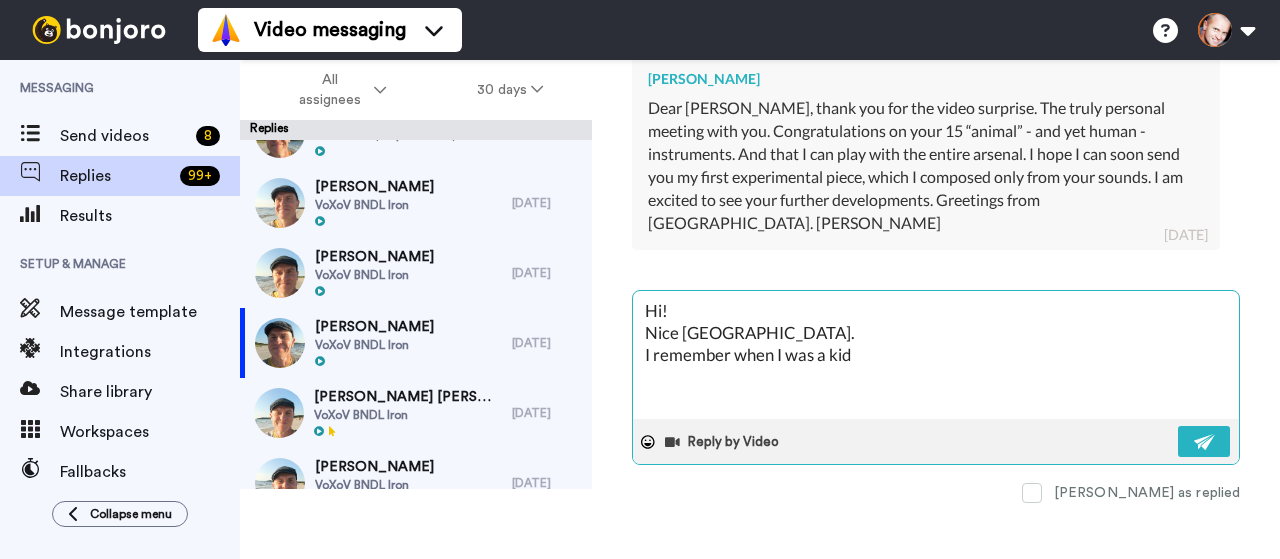 type on "x" 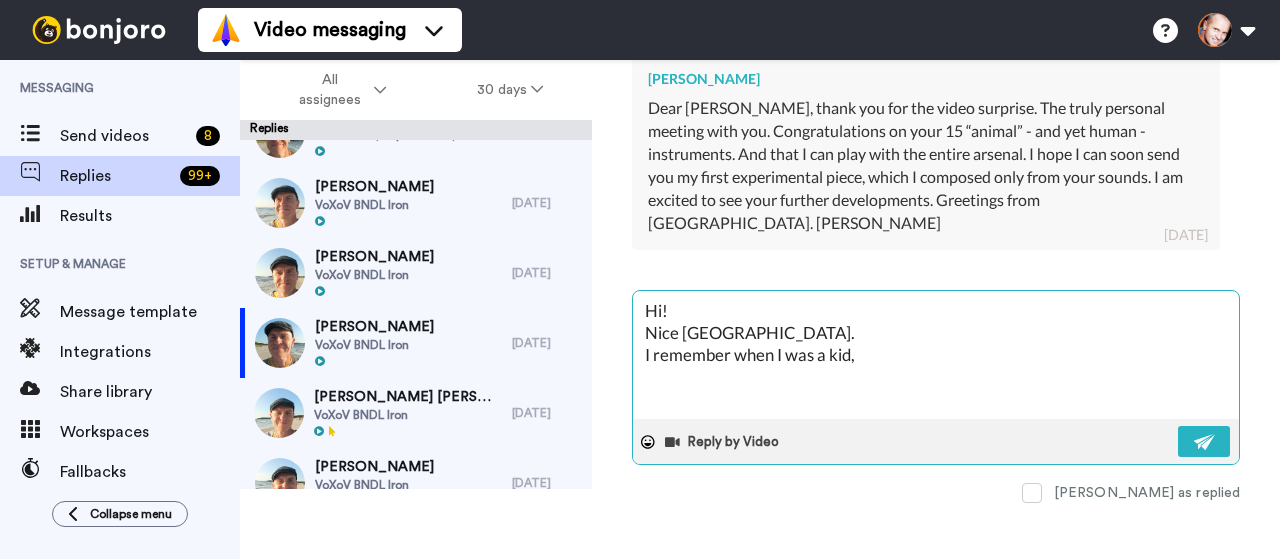 type on "x" 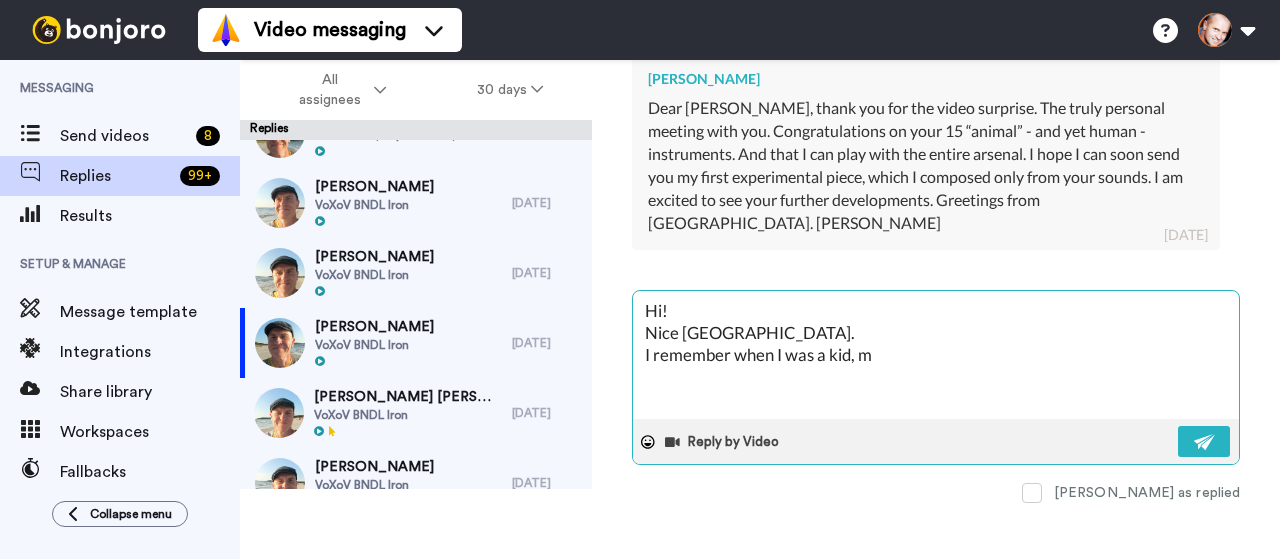type on "x" 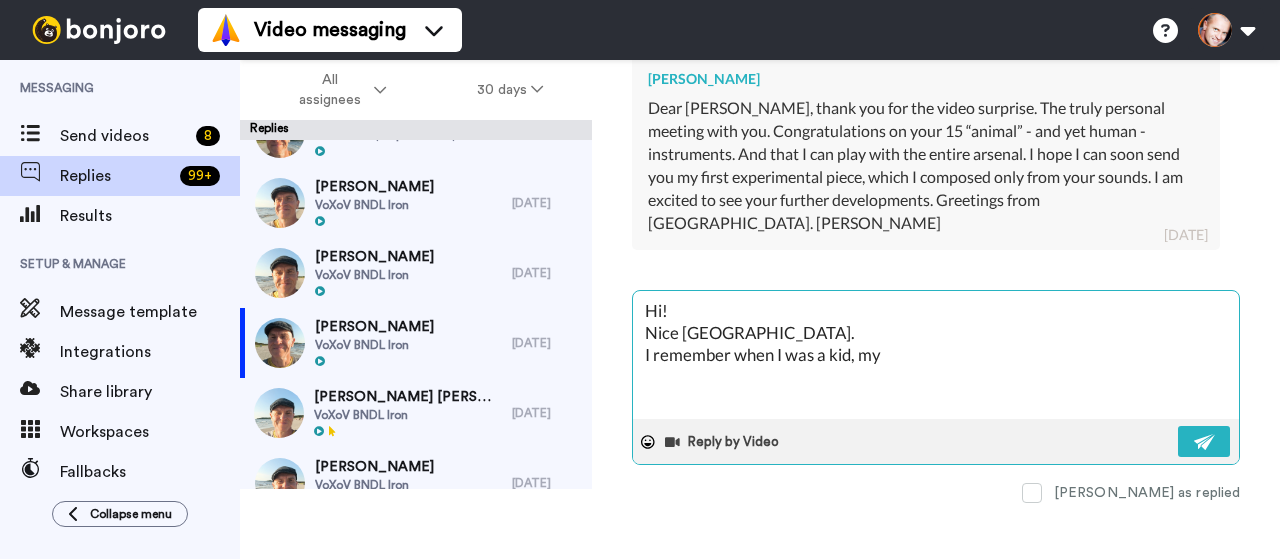 type on "x" 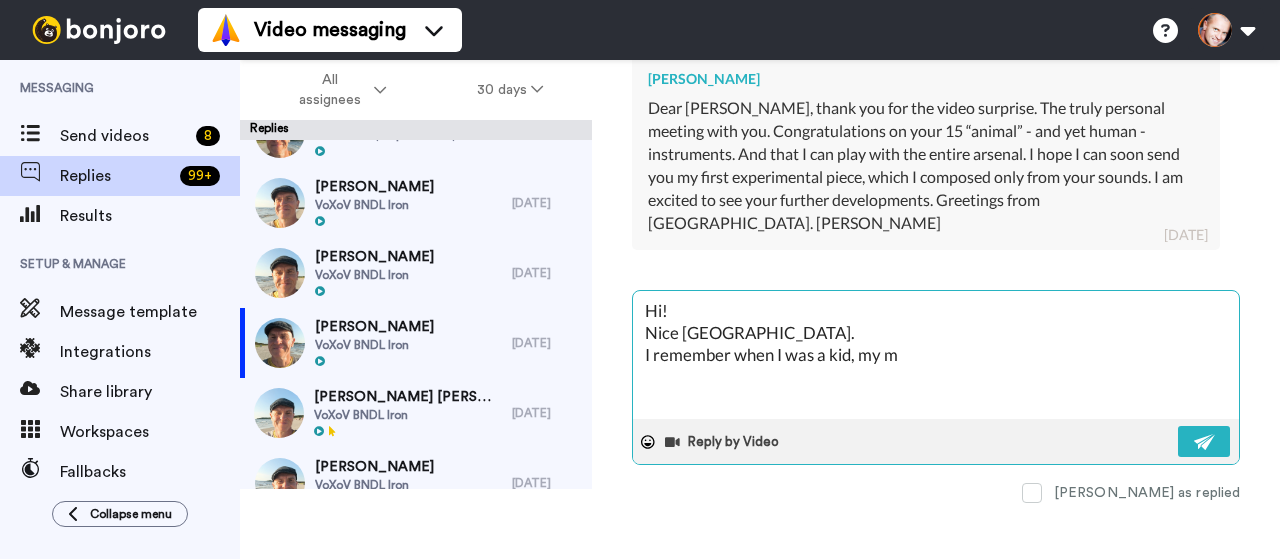 type on "x" 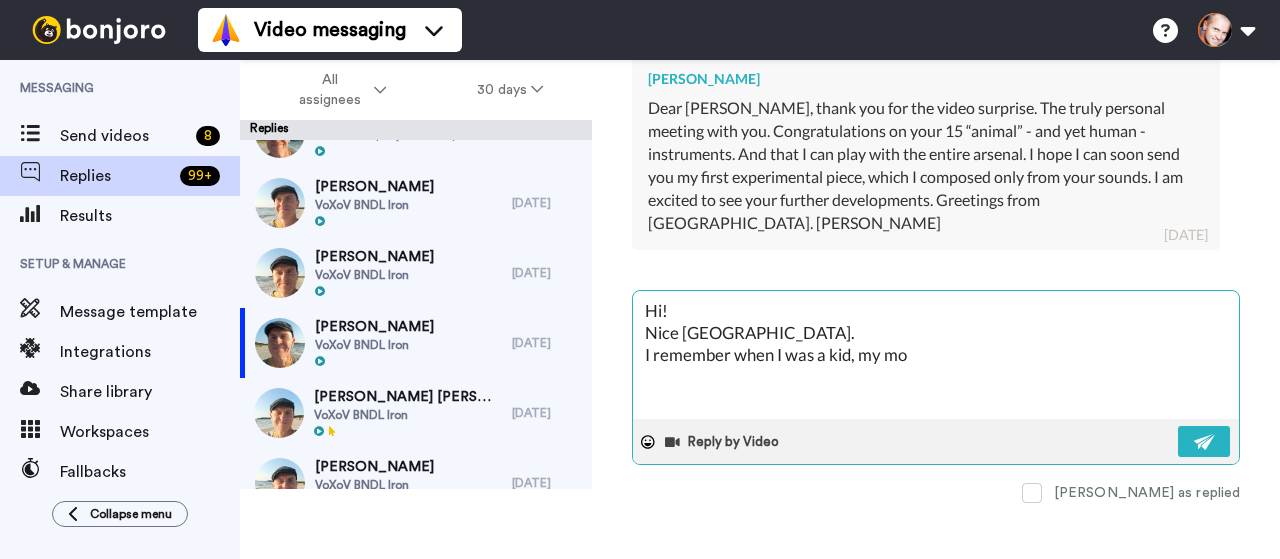 type on "x" 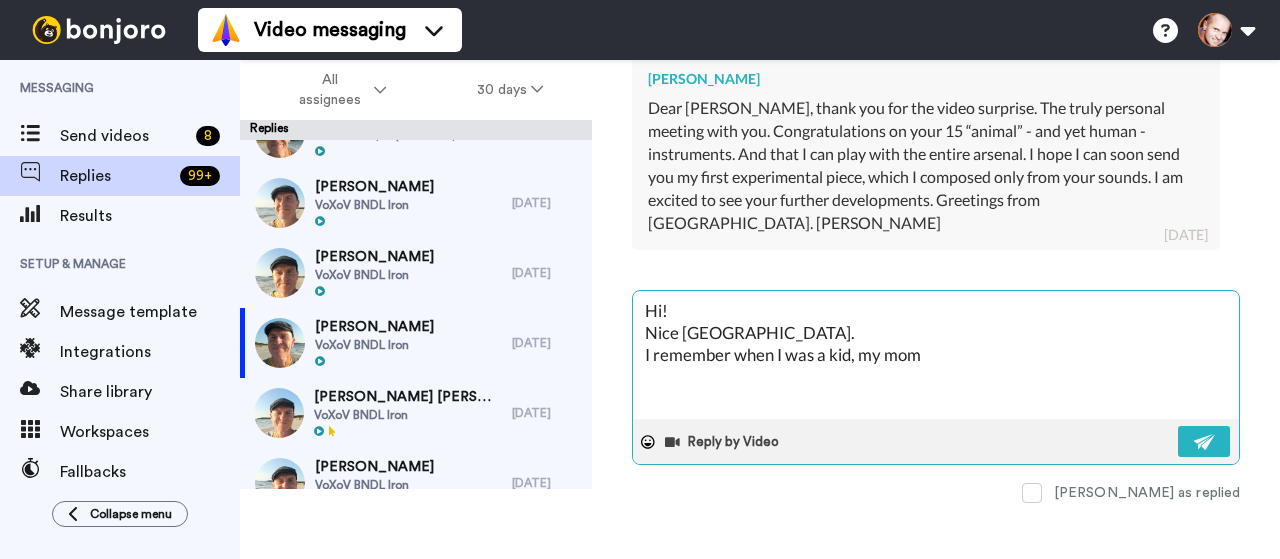 type on "x" 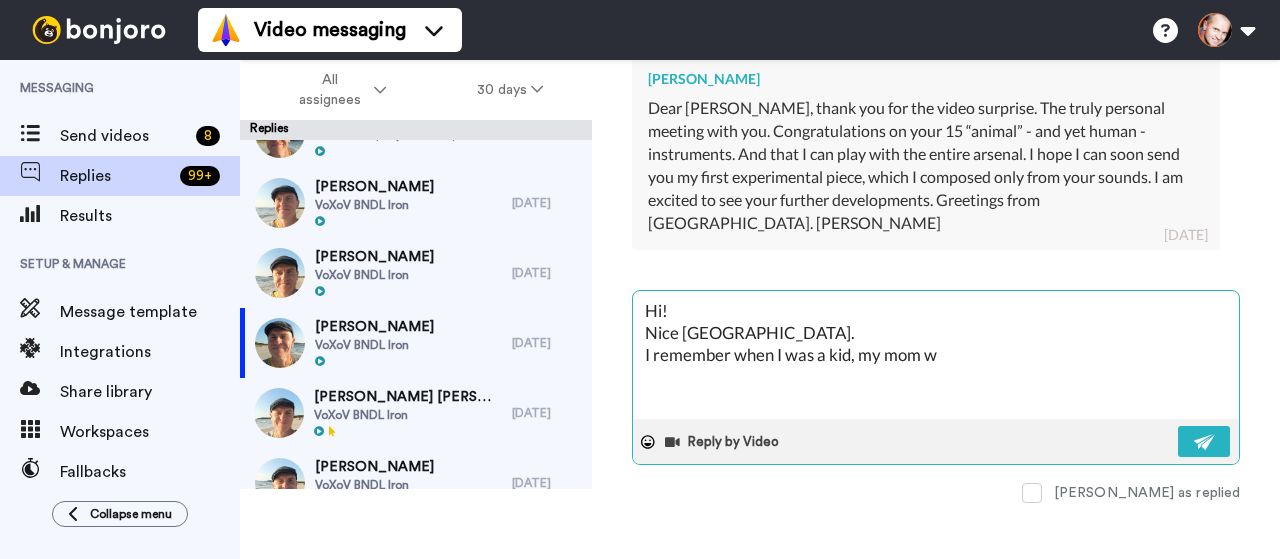 type on "x" 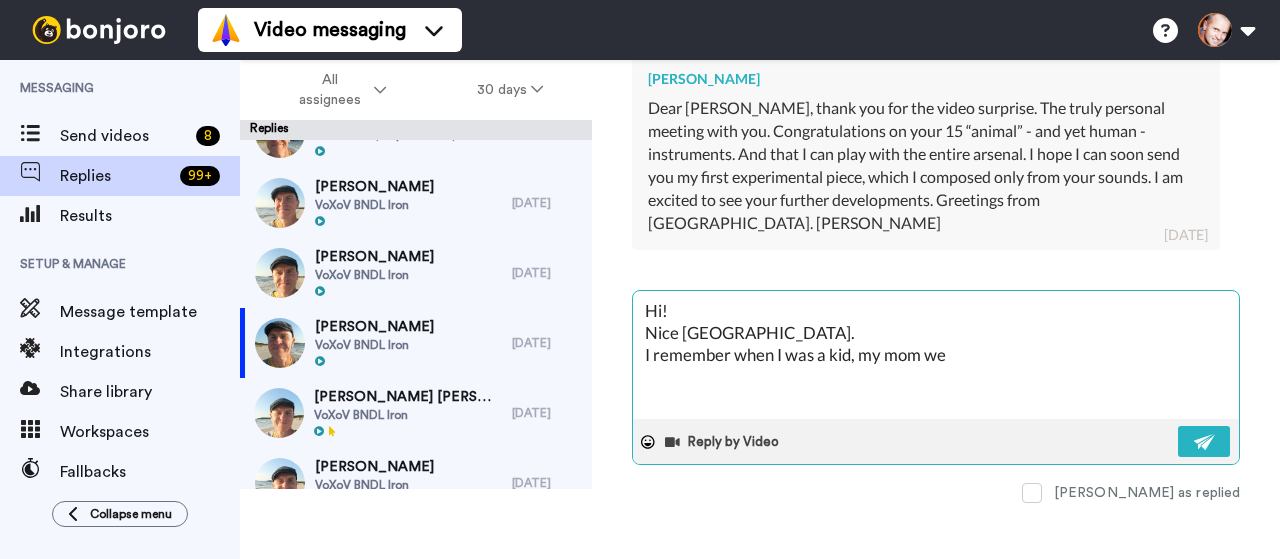 type on "x" 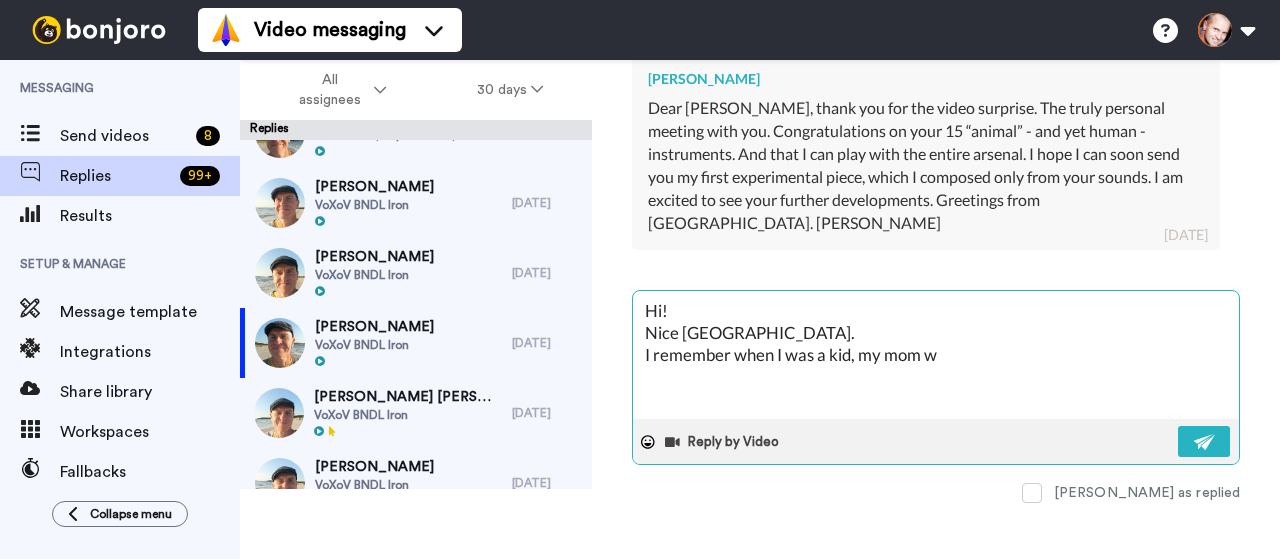 type on "x" 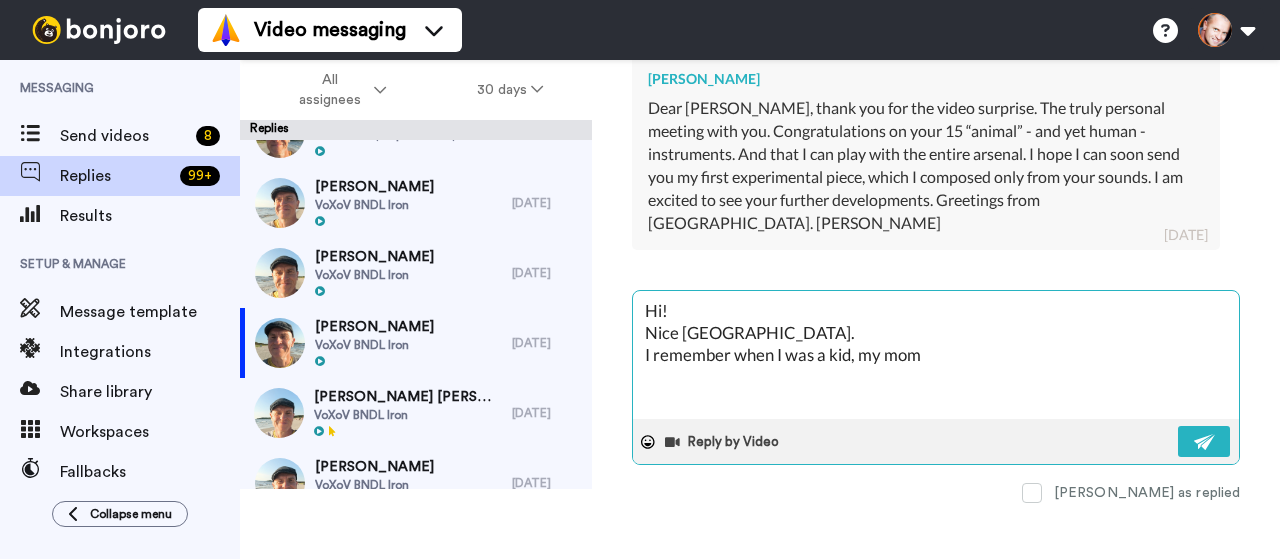 type on "x" 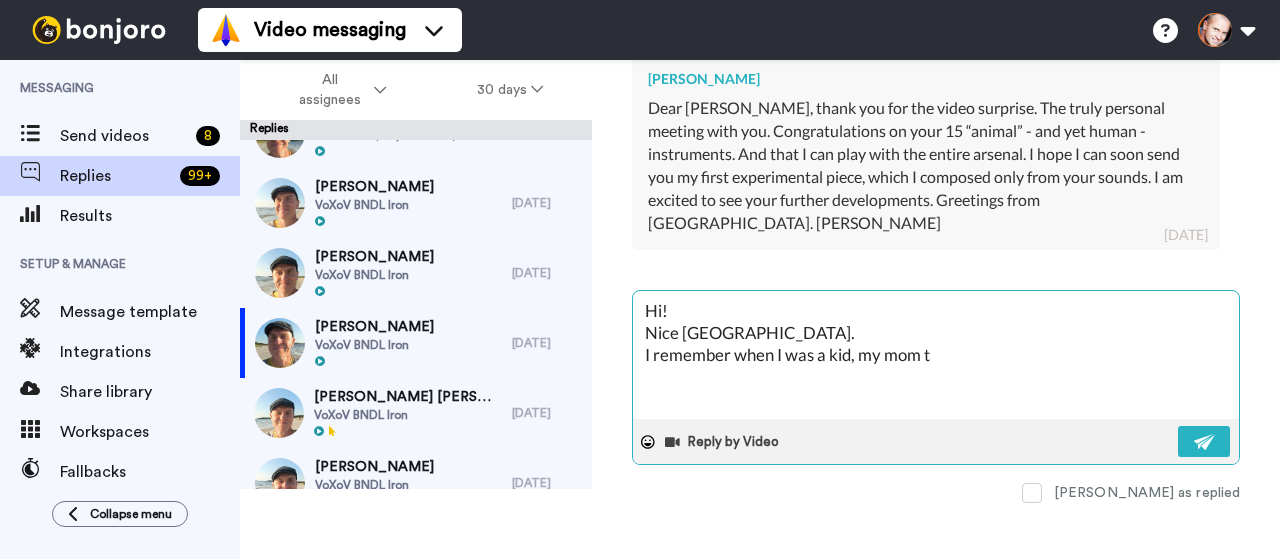 type on "x" 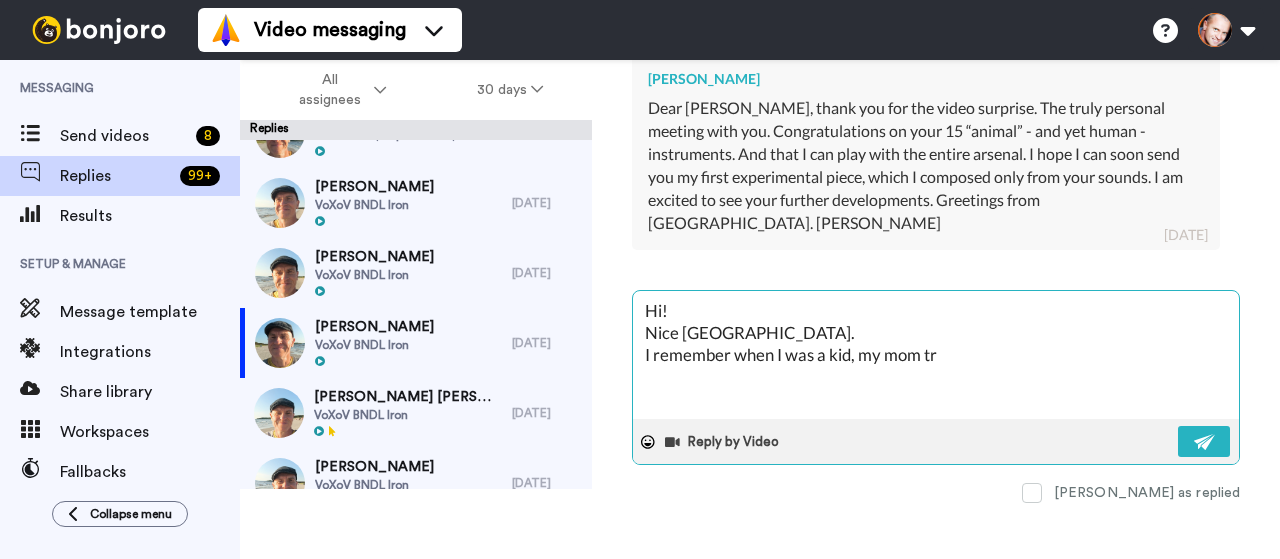type on "x" 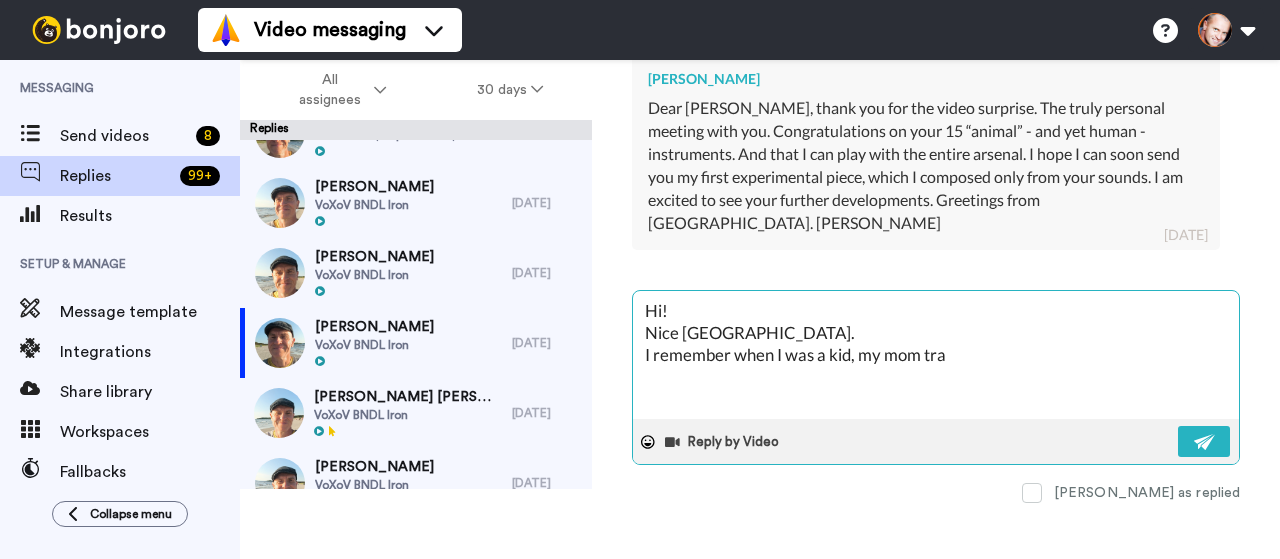 type on "x" 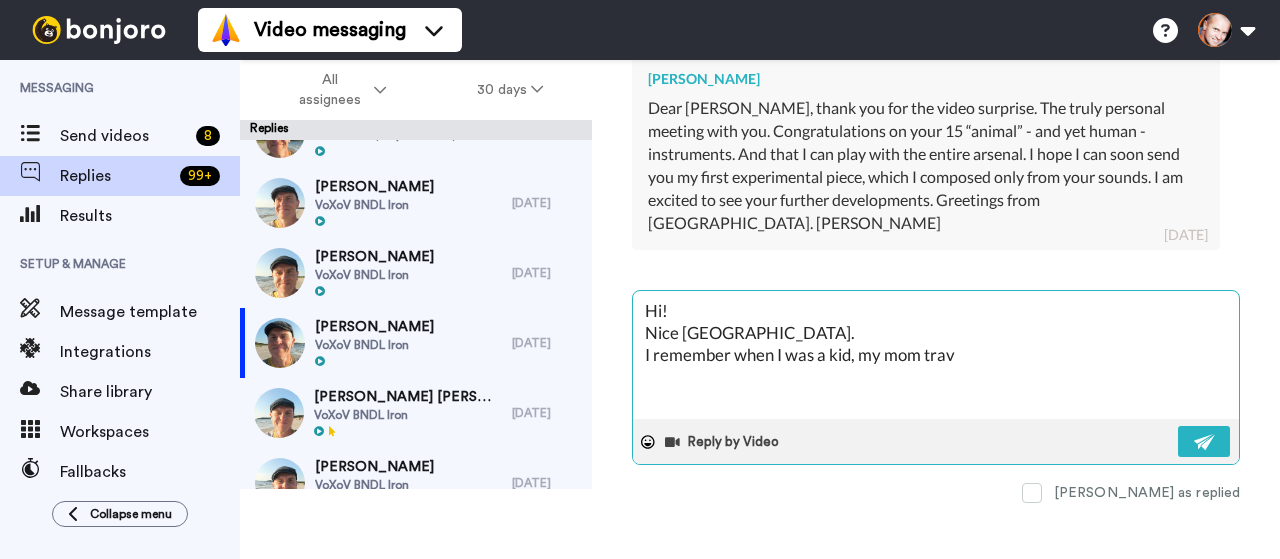 type on "x" 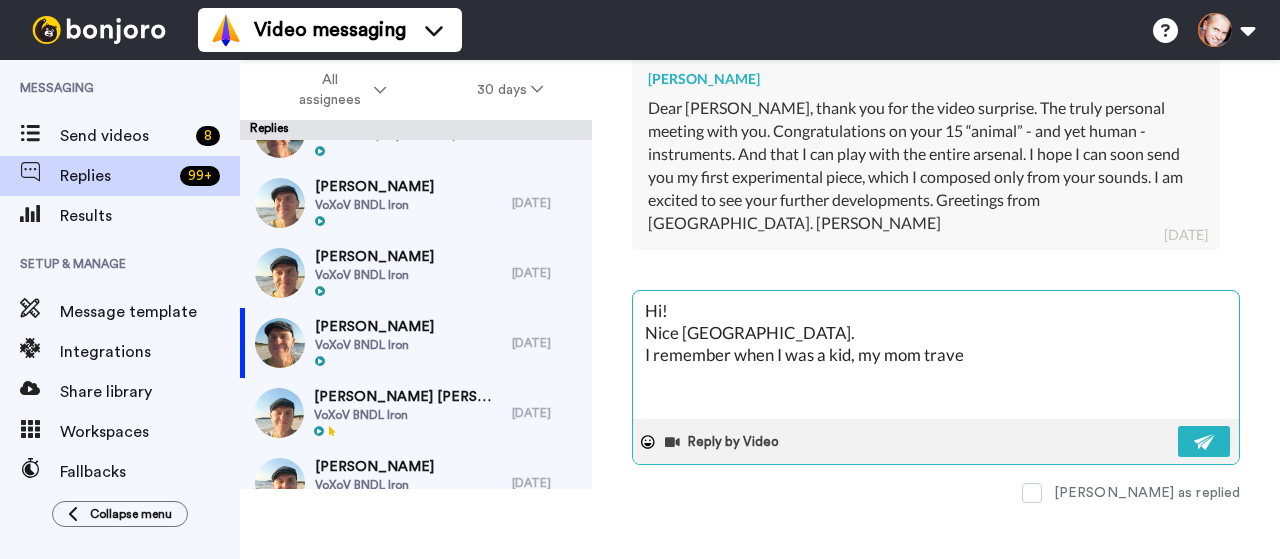 type on "x" 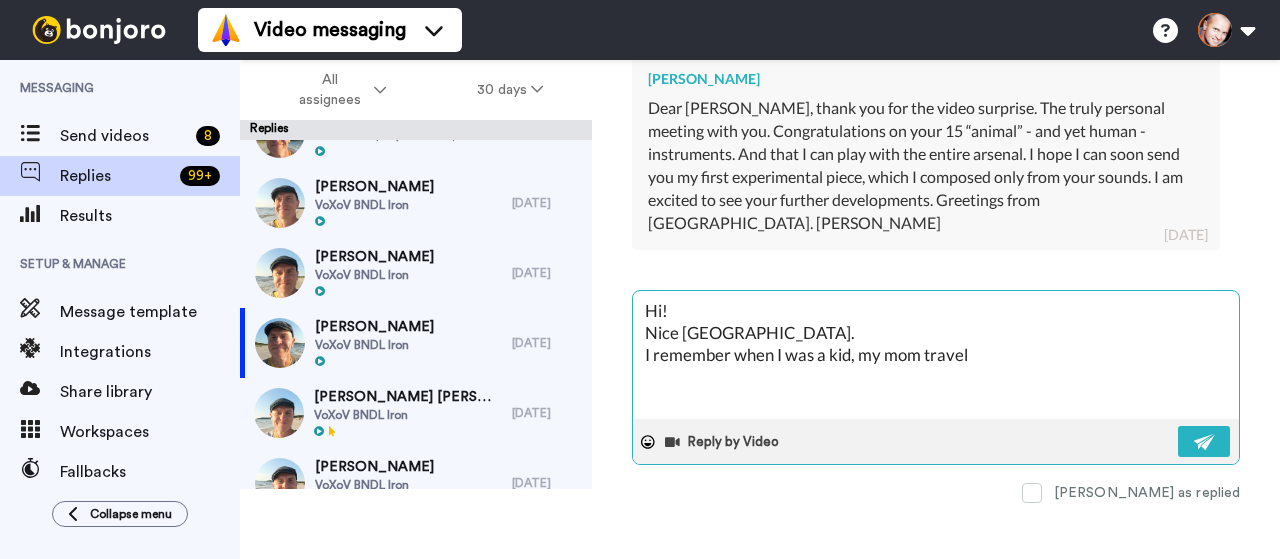 type on "x" 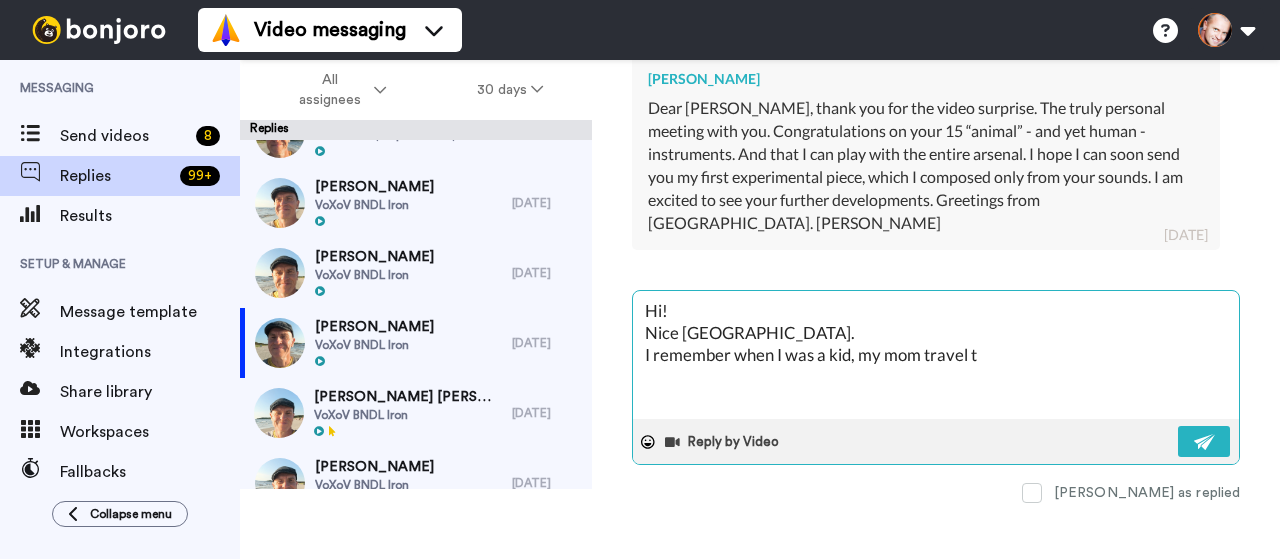 type on "x" 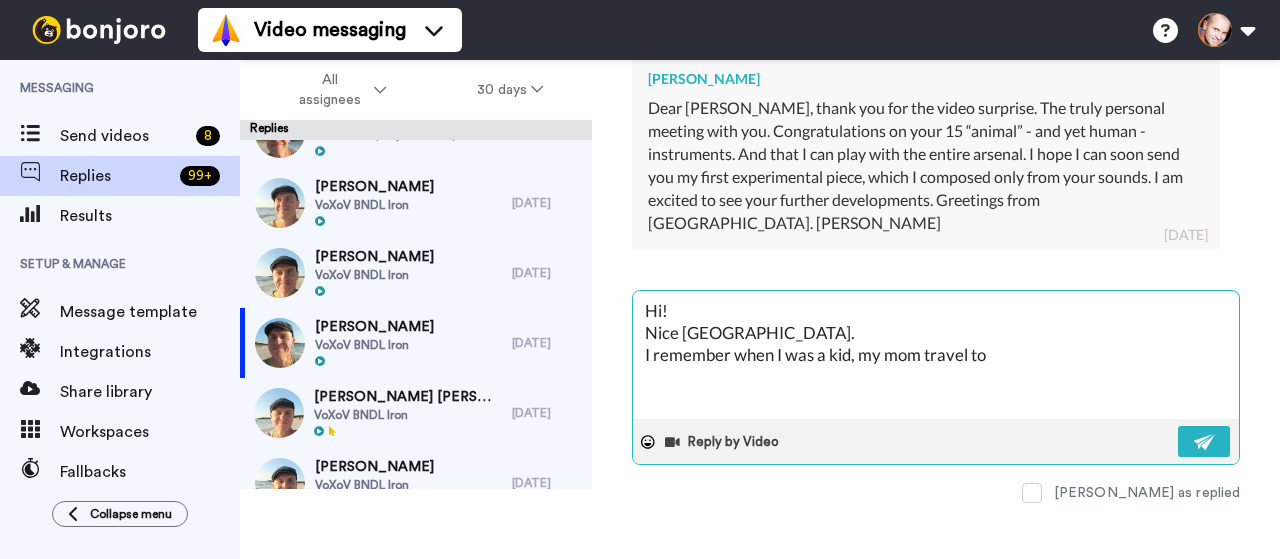 type on "x" 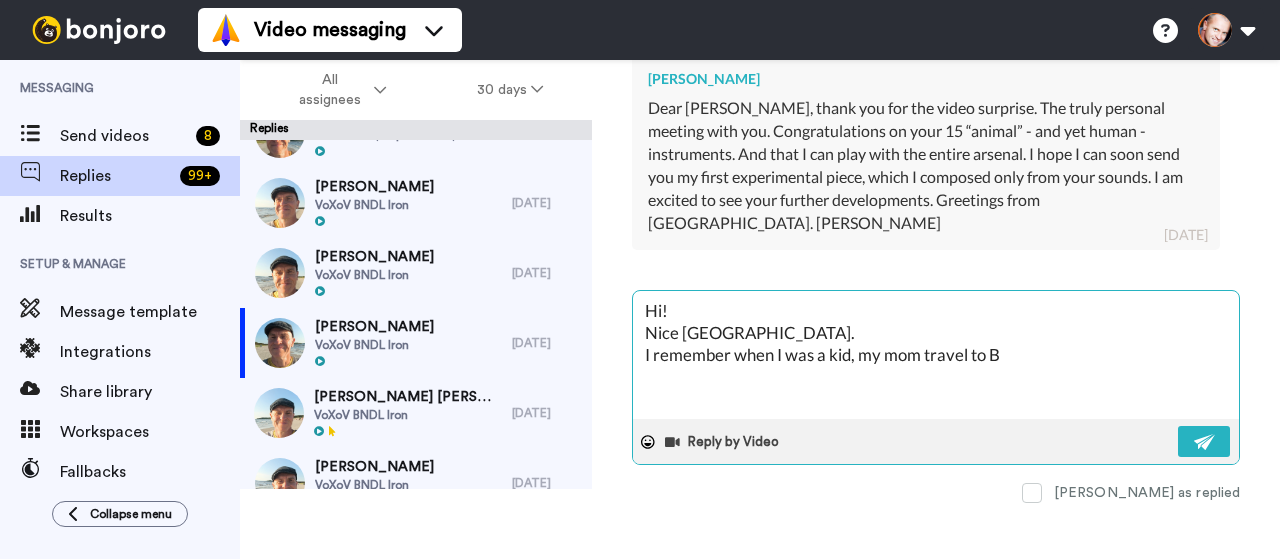 type on "x" 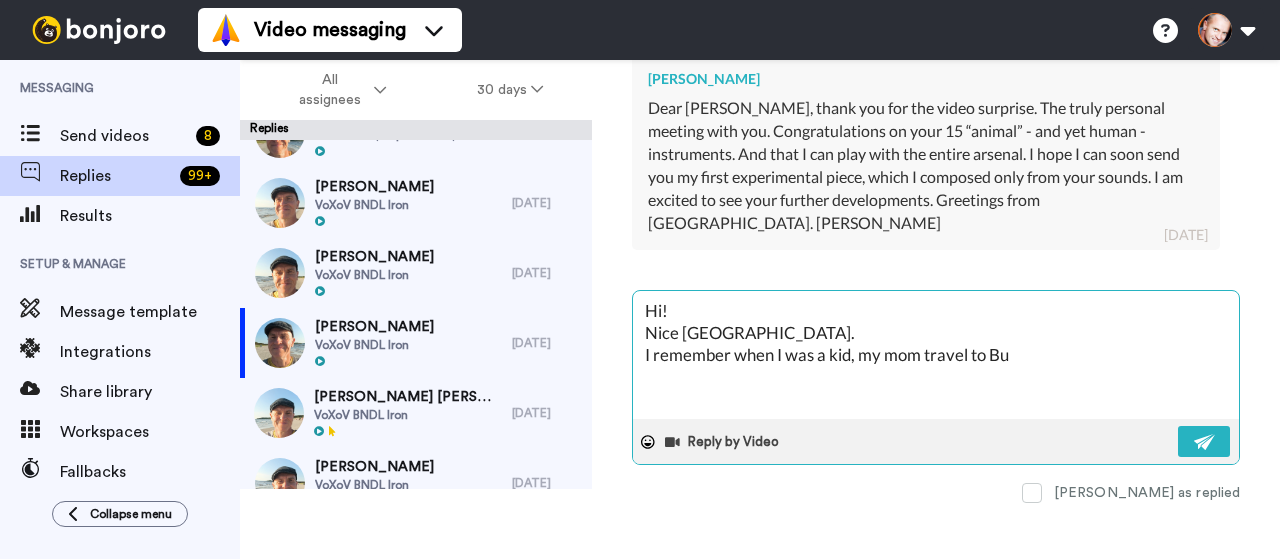 type on "x" 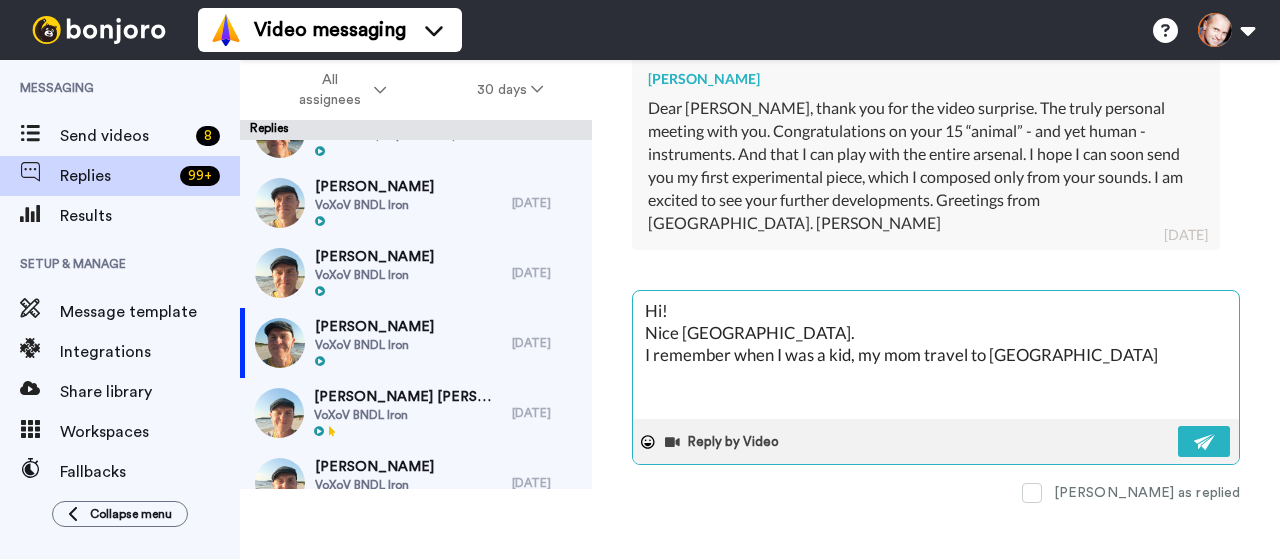 type on "x" 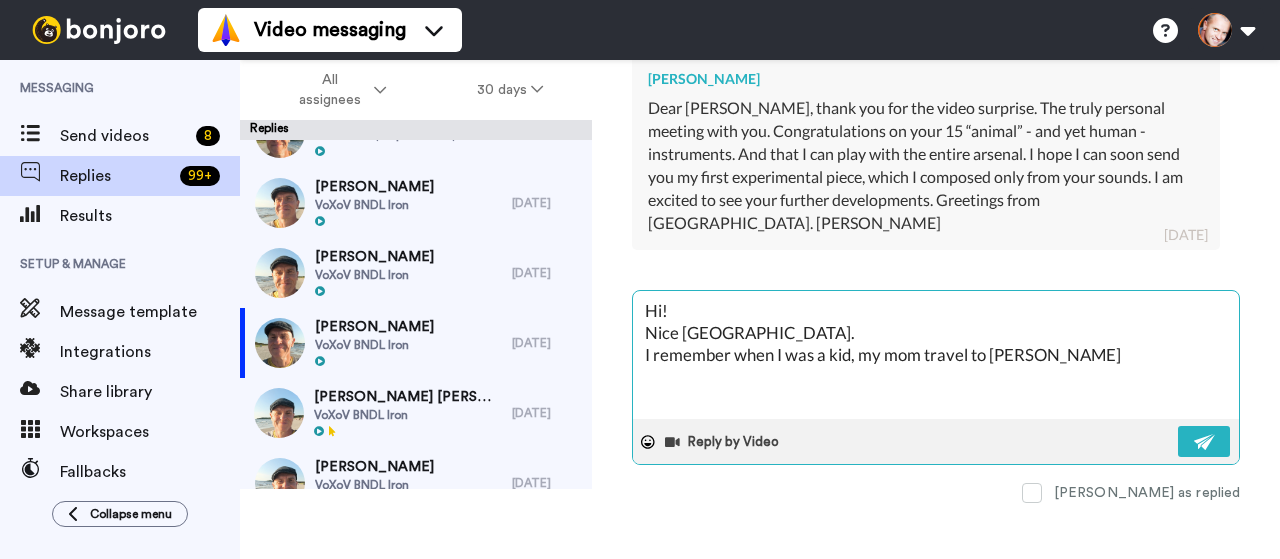 type on "x" 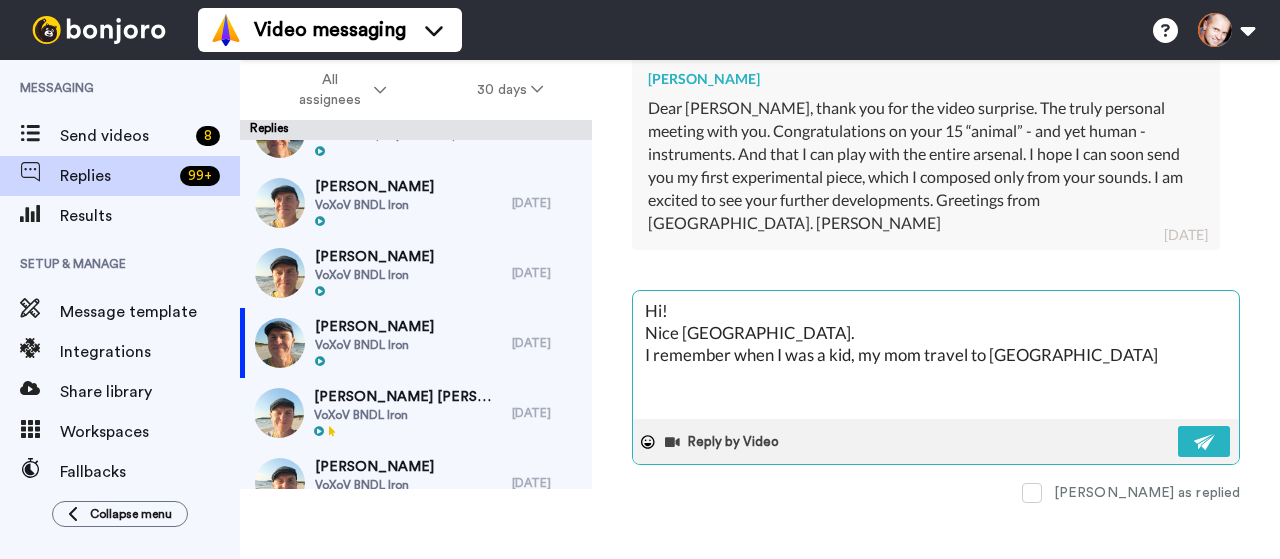 type on "x" 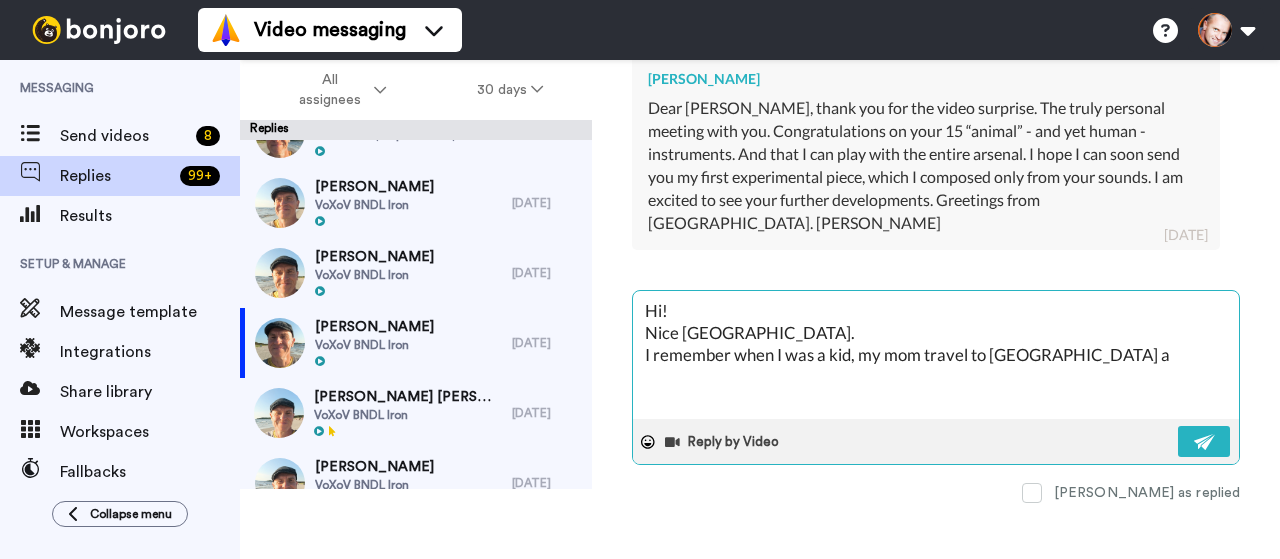 type on "x" 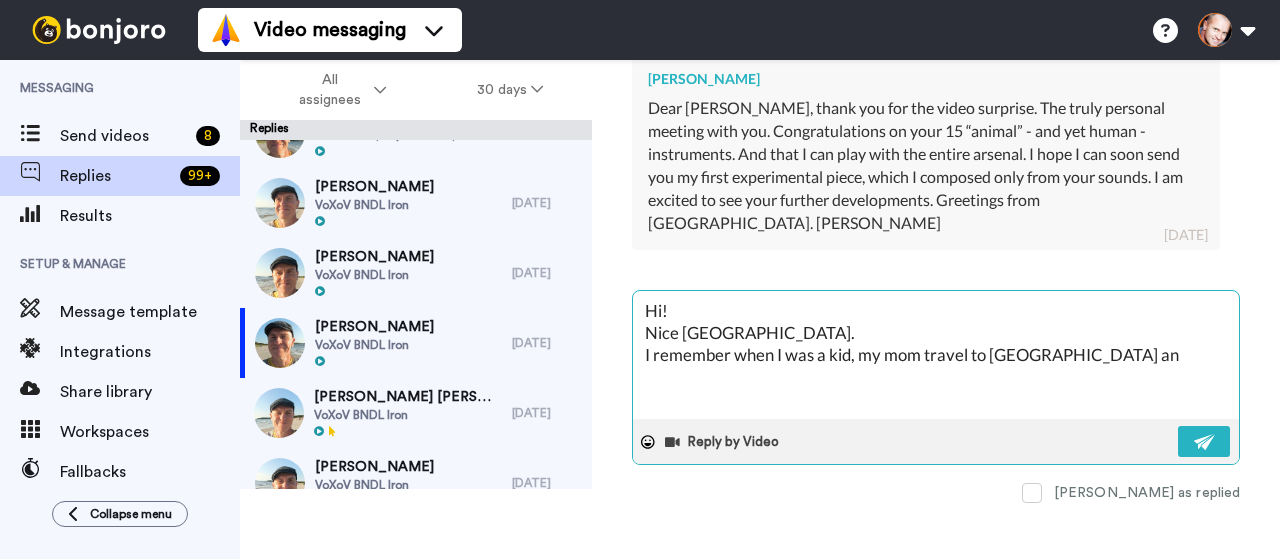 type on "x" 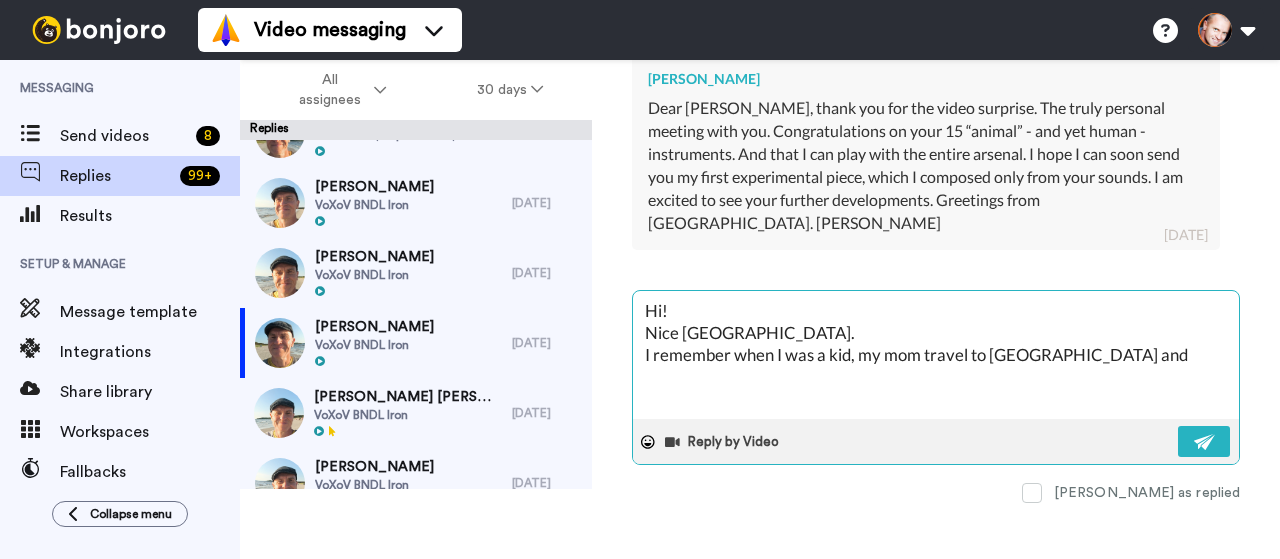 type on "x" 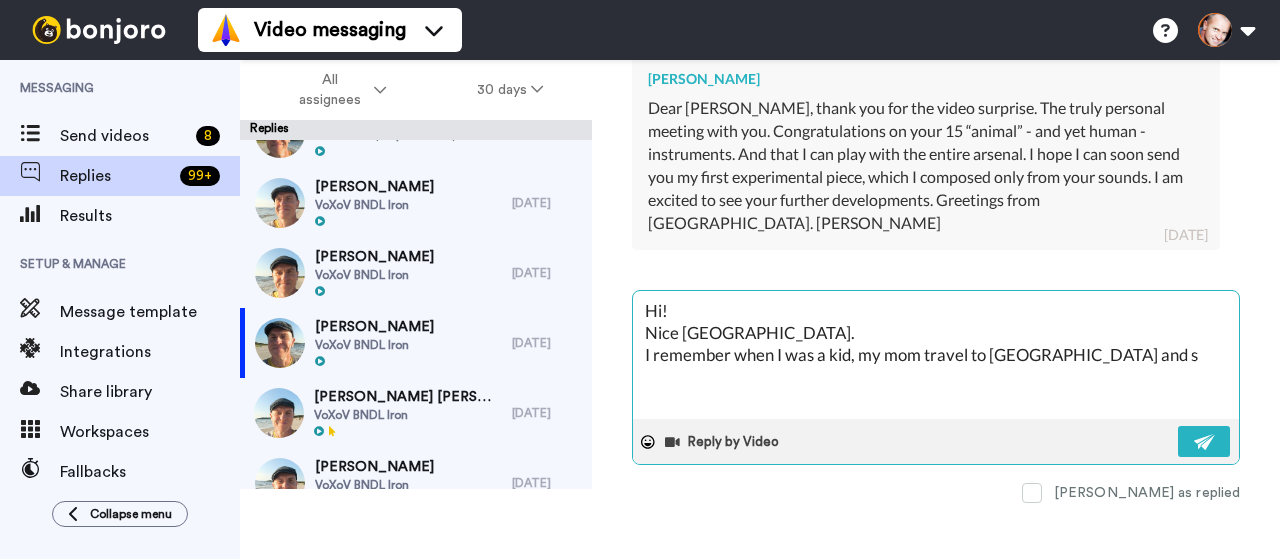 type on "x" 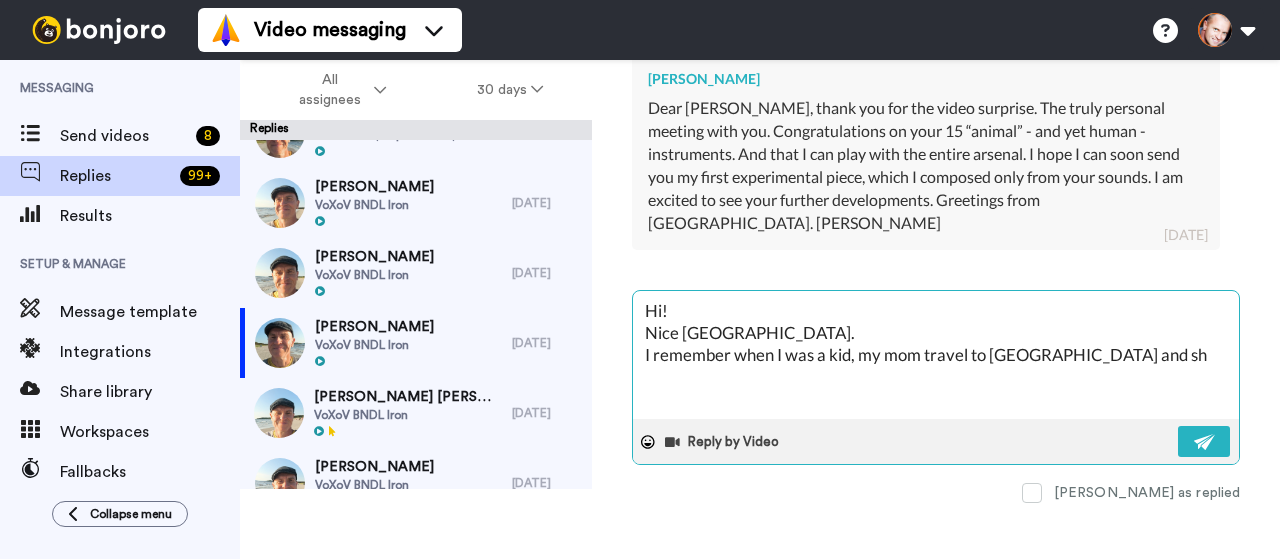 type on "x" 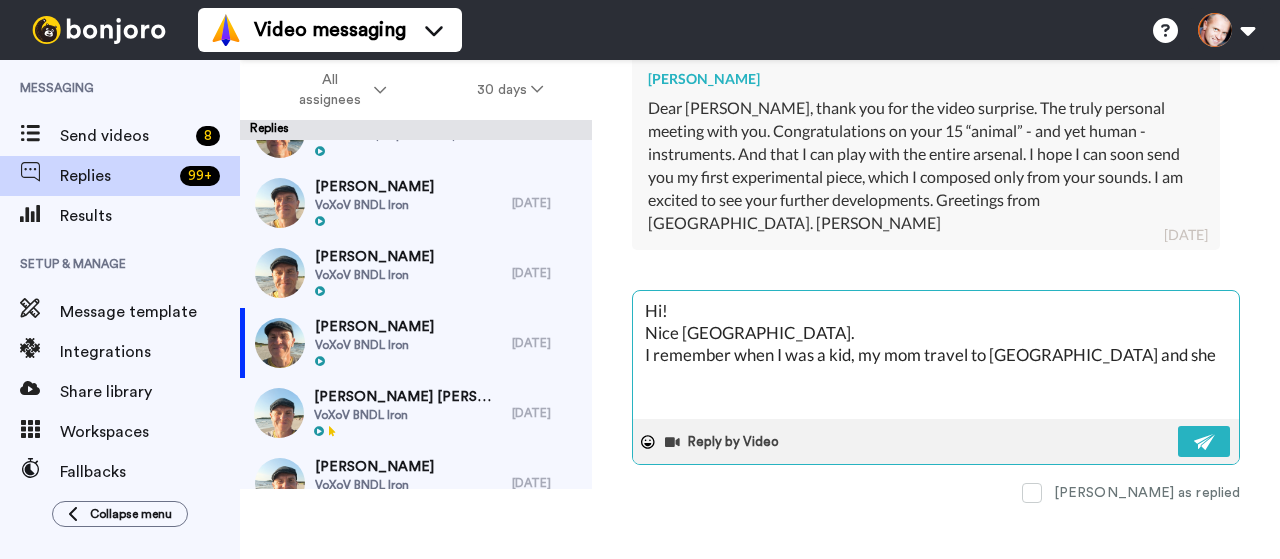 type on "x" 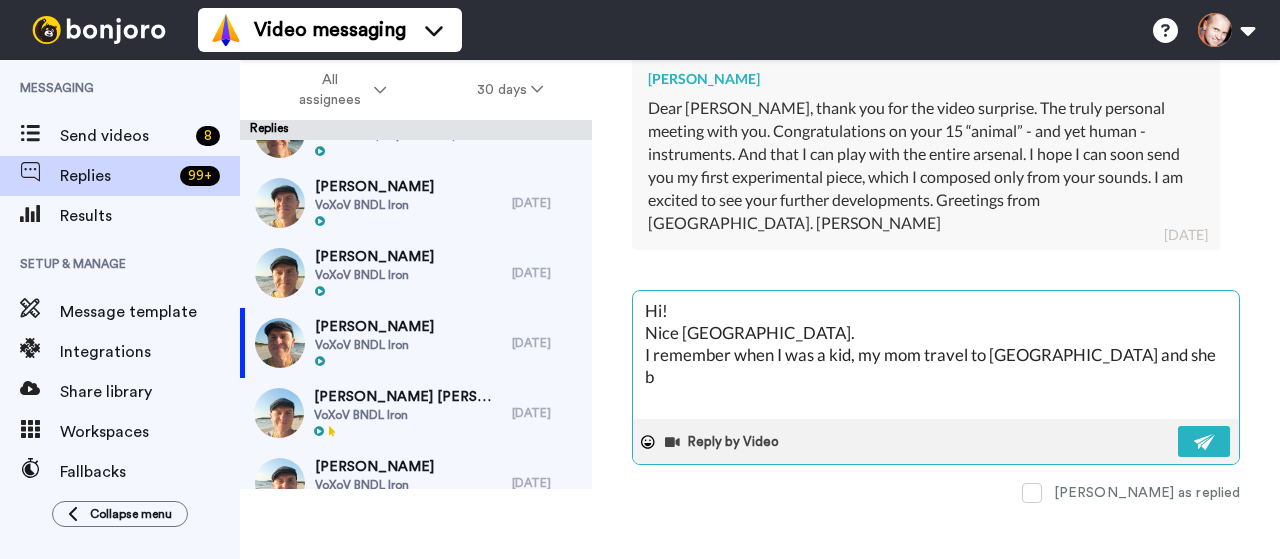 type on "x" 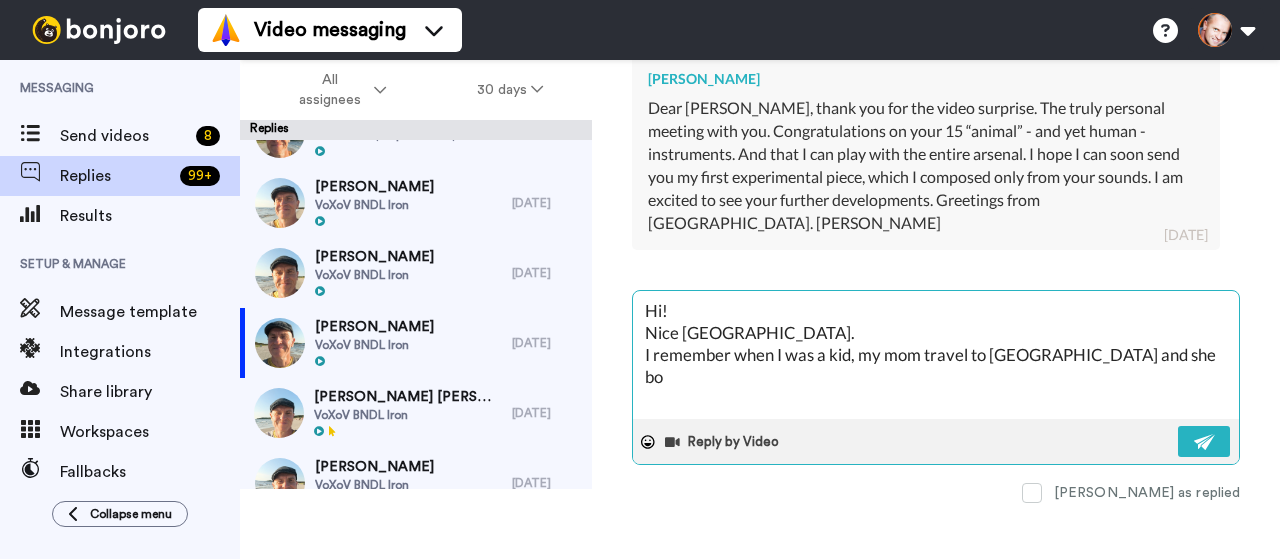 type on "x" 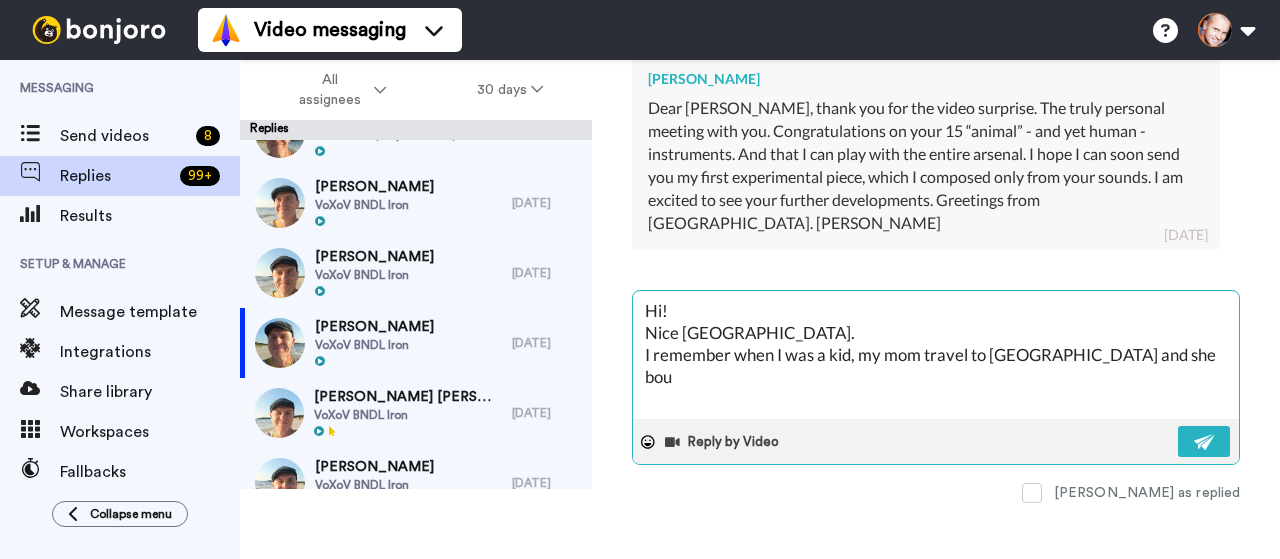 type on "x" 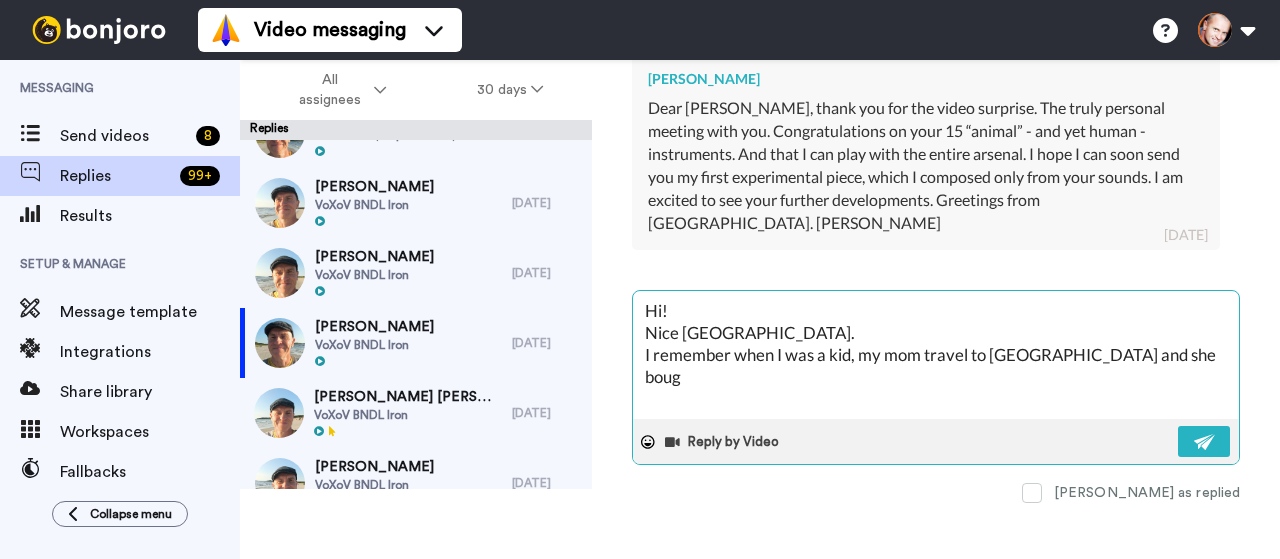 type on "x" 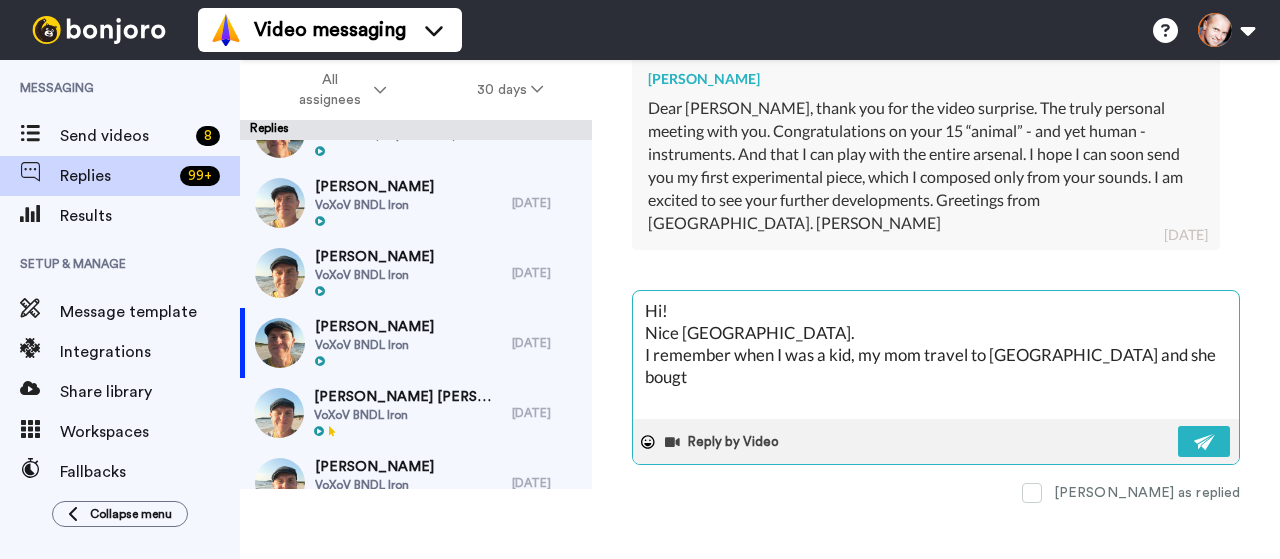 type on "Hi!
Nice Budapest.
I remember when I was a kid, my mom travel to Budapest and she bougth" 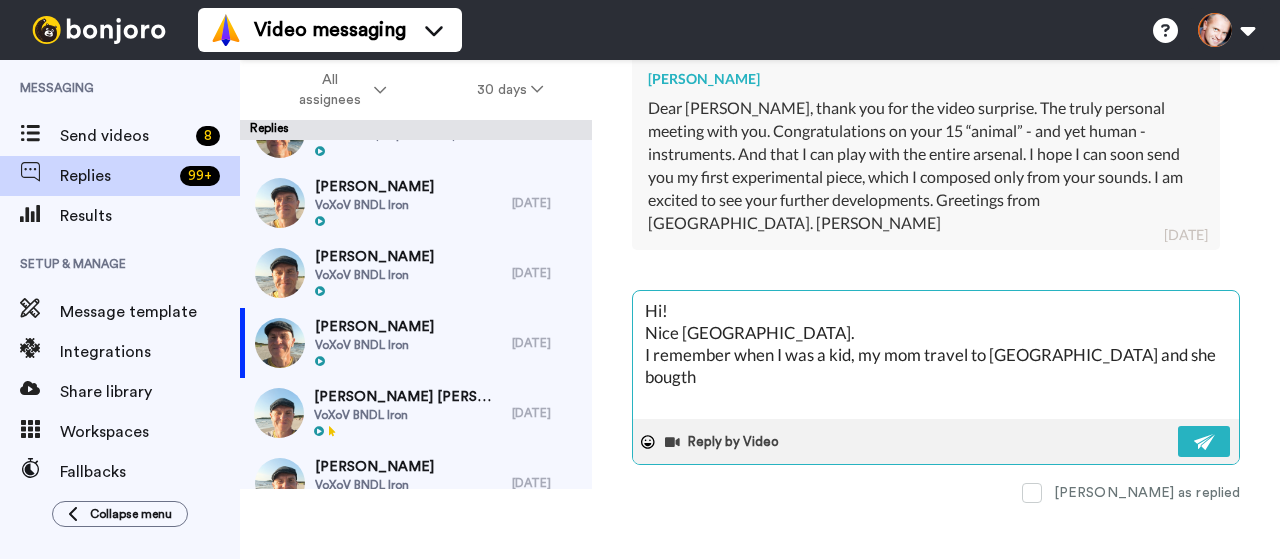 type on "x" 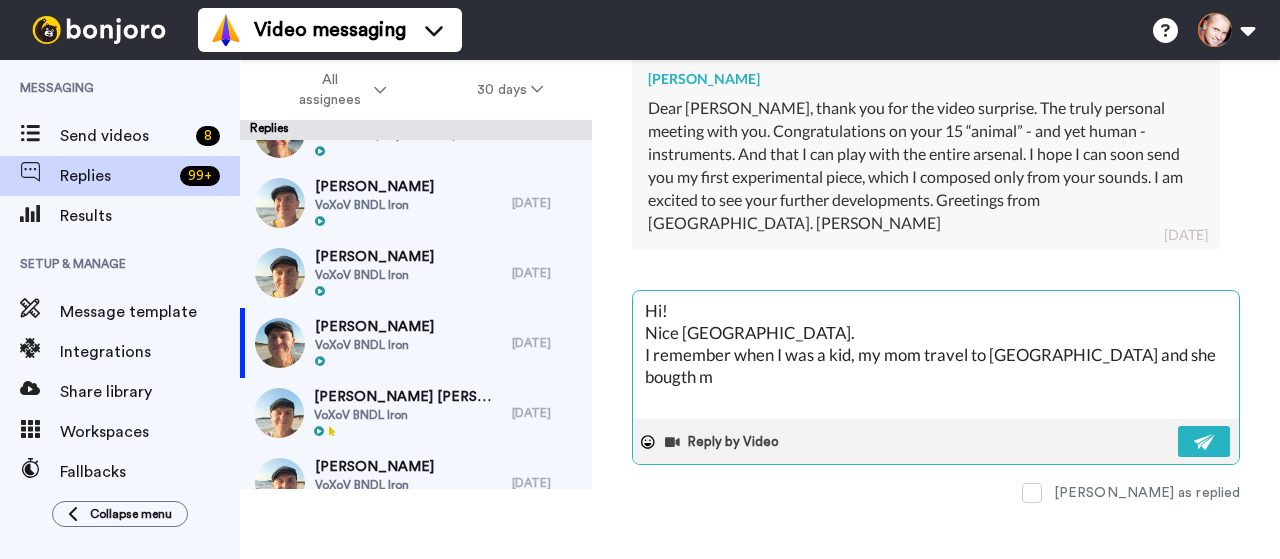 type on "x" 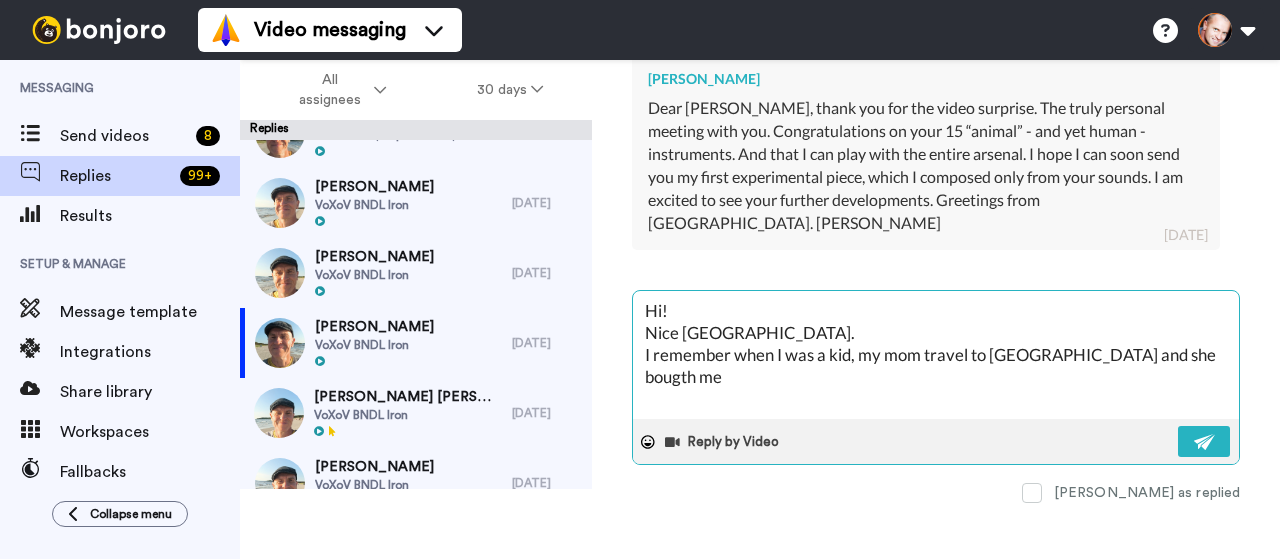 type on "x" 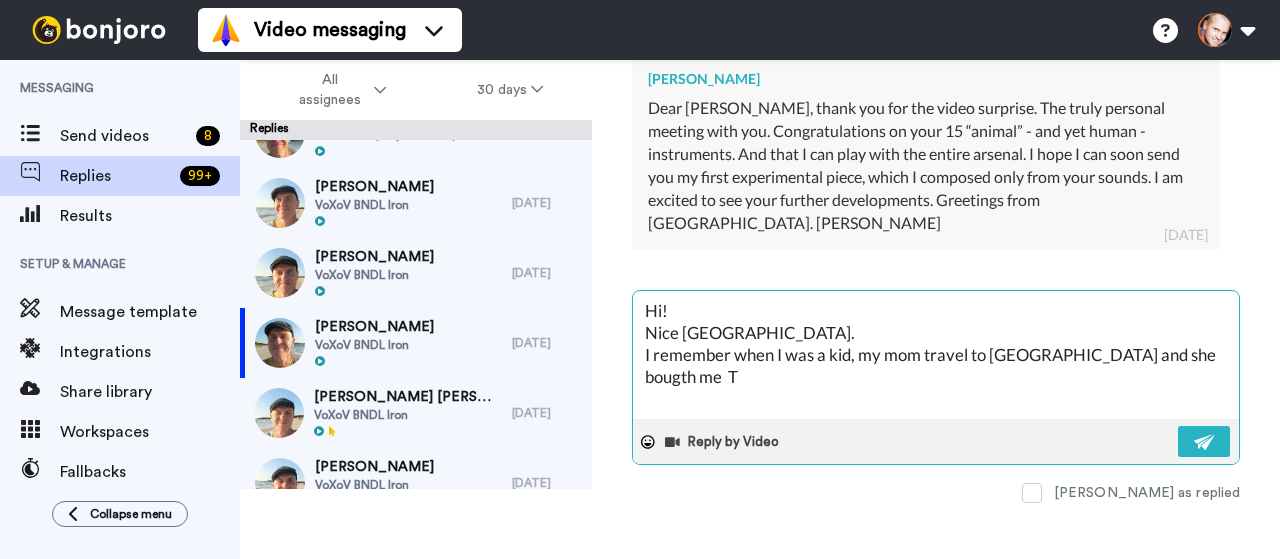 type on "x" 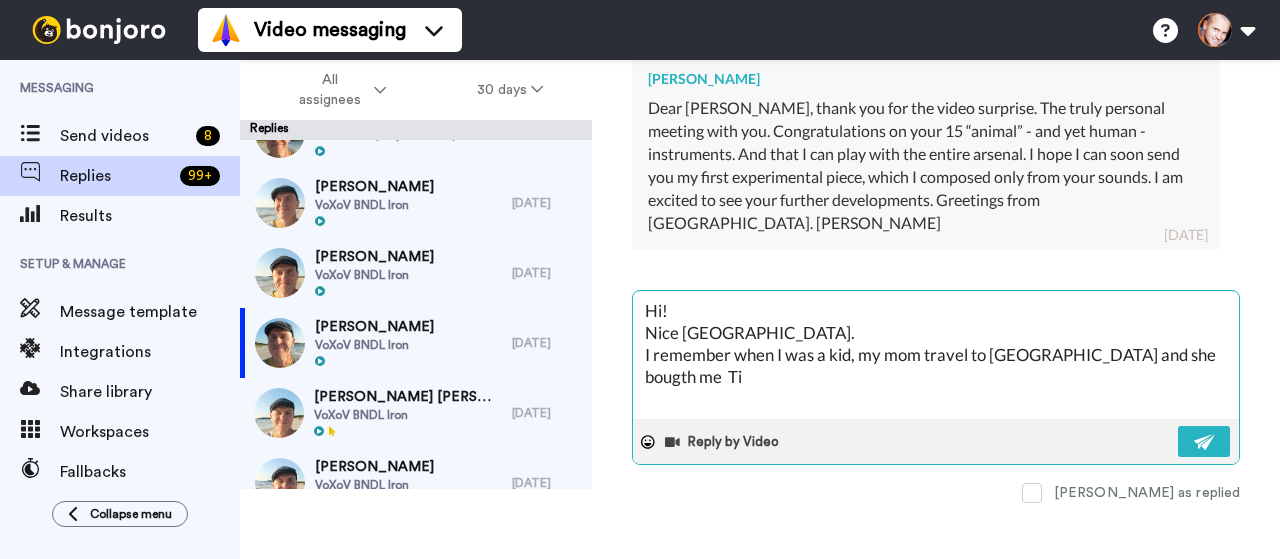 type on "x" 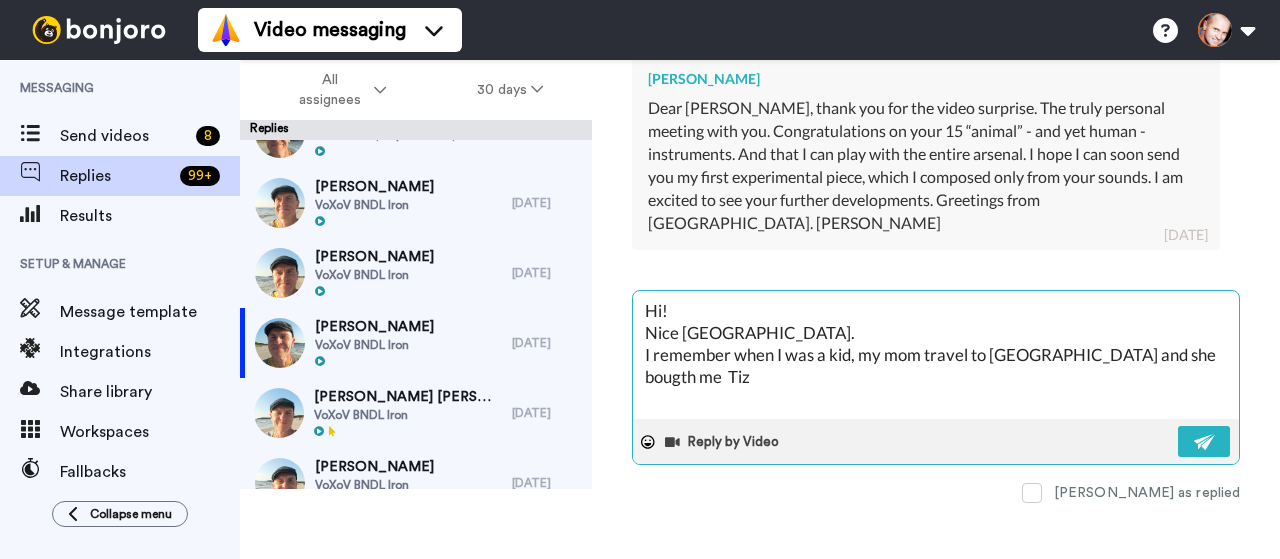type on "x" 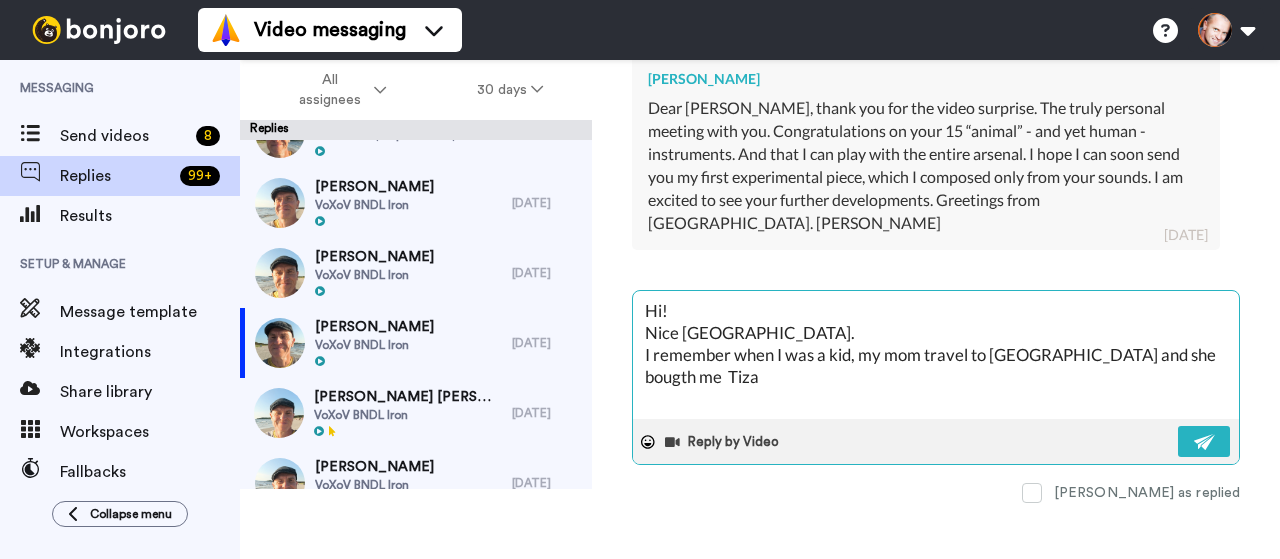 type 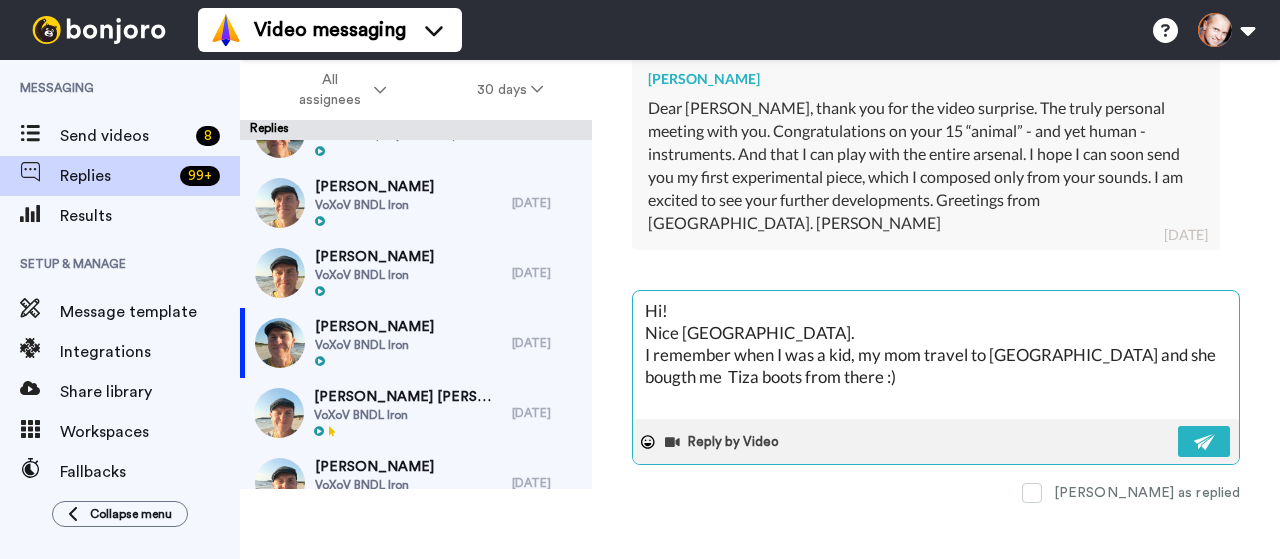 click on "Hi!
Nice Budapest.
I remember when I was a kid, my mom travel to Budapest and she bougth me  Tiza boots from there :)" at bounding box center [936, 355] 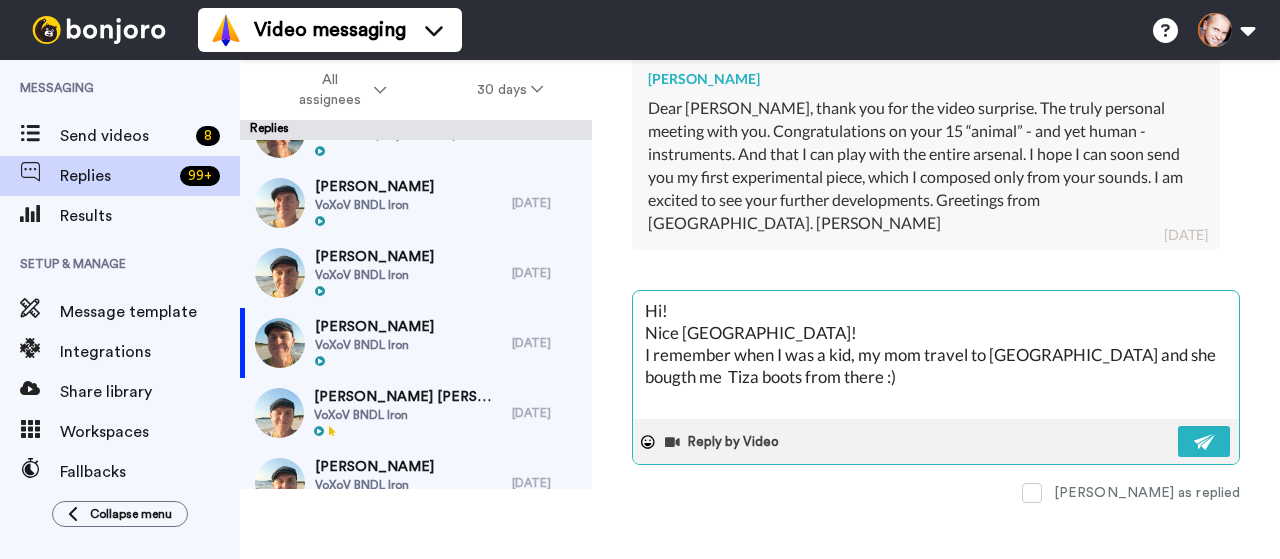 click on "Hi!
Nice Budapest!
I remember when I was a kid, my mom travel to Budapest and she bougth me  Tiza boots from there :)" at bounding box center (936, 355) 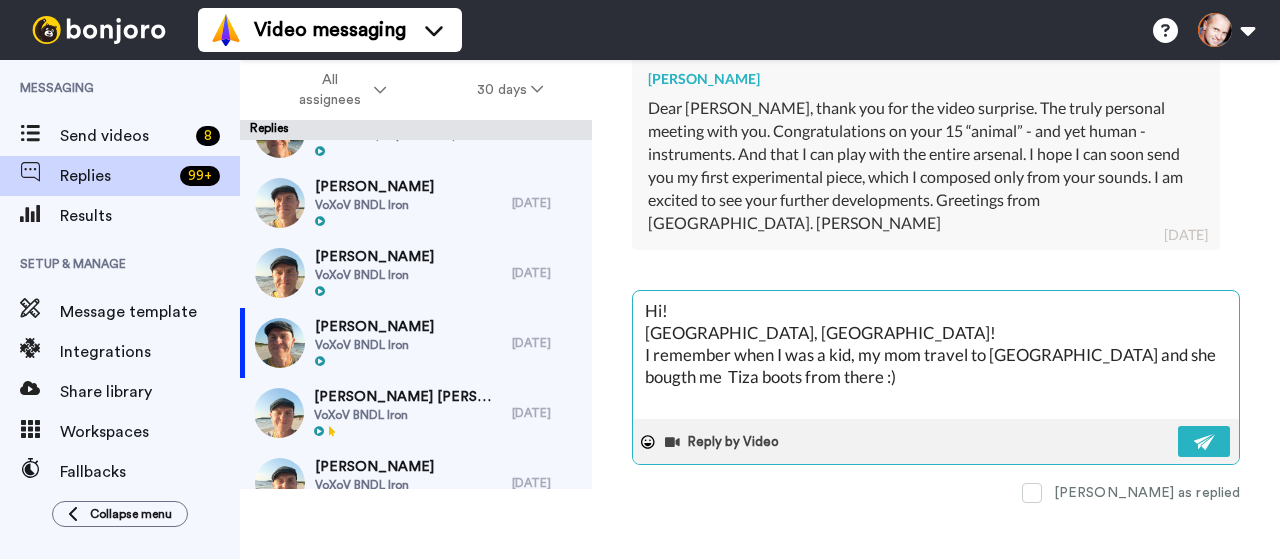 click on "Hi!
Nice, Budapest!
I remember when I was a kid, my mom travel to Budapest and she bougth me  Tiza boots from there :)" at bounding box center [936, 355] 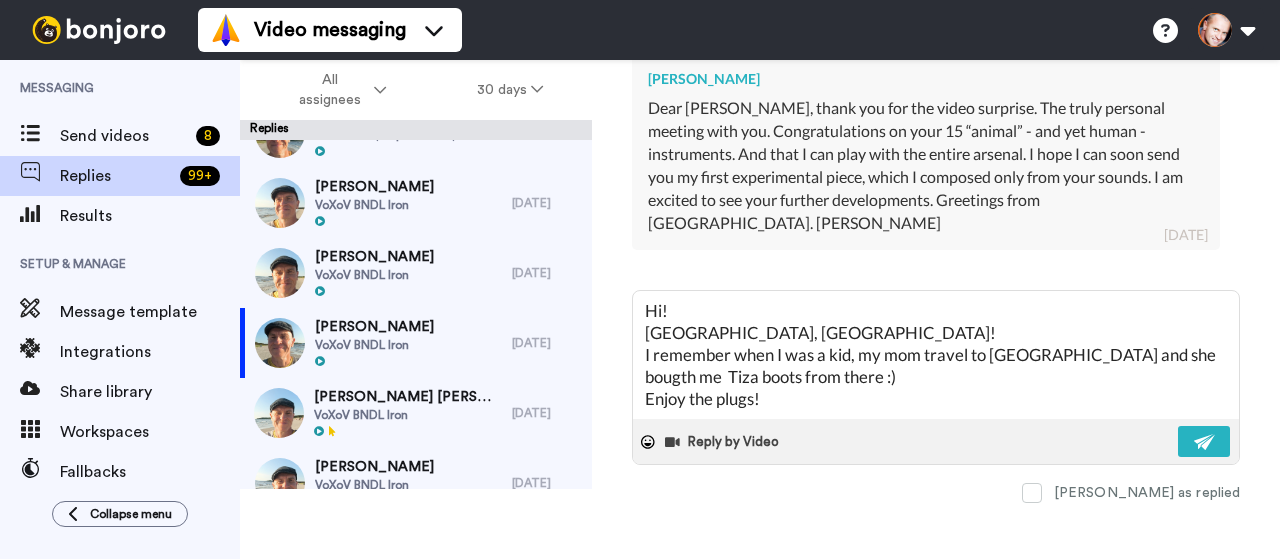 scroll, scrollTop: 11, scrollLeft: 0, axis: vertical 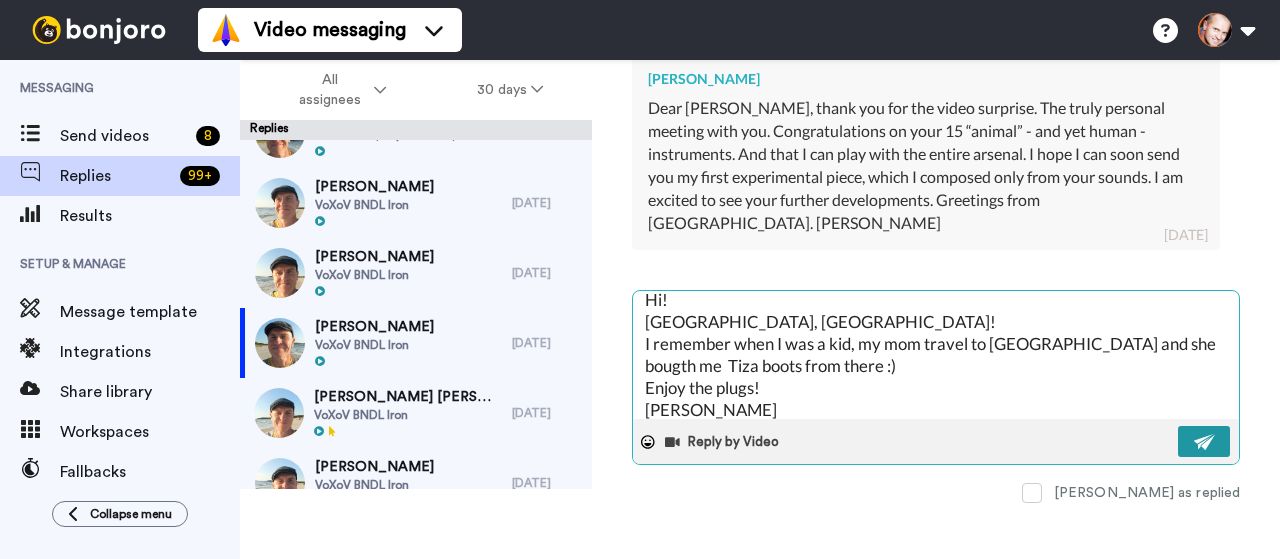 click at bounding box center [1205, 442] 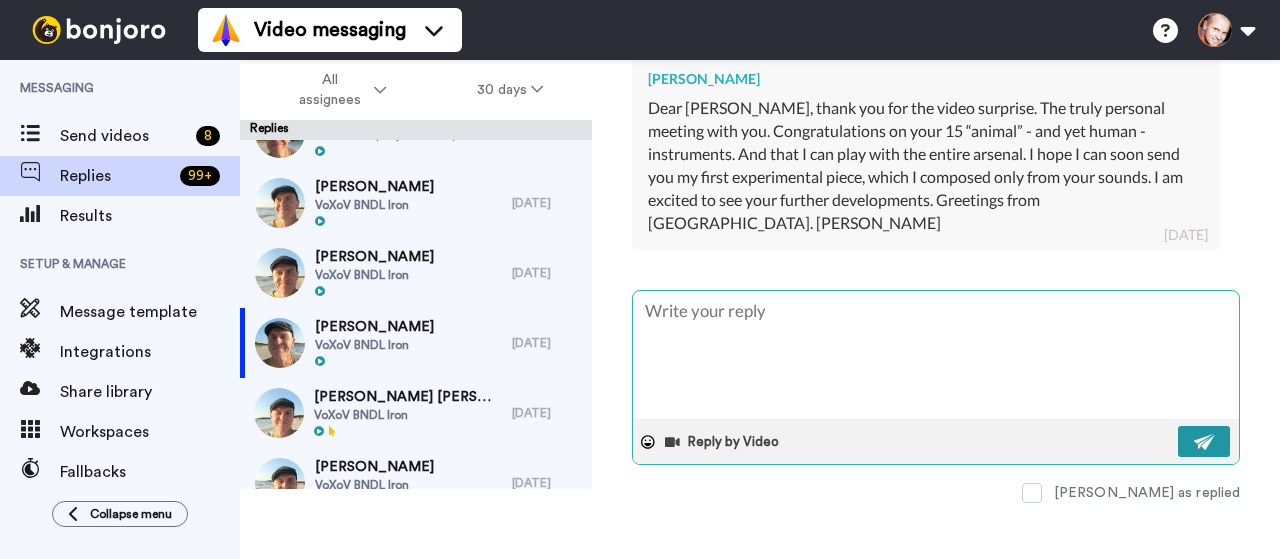 scroll, scrollTop: 0, scrollLeft: 0, axis: both 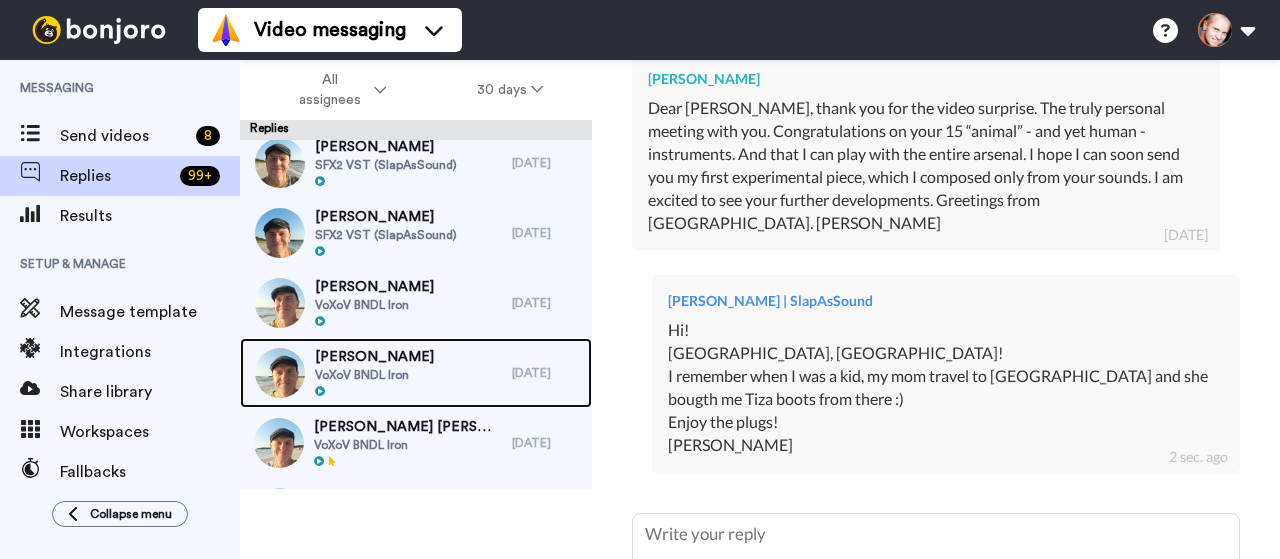 click on "Anthony Dawkins" at bounding box center (374, 357) 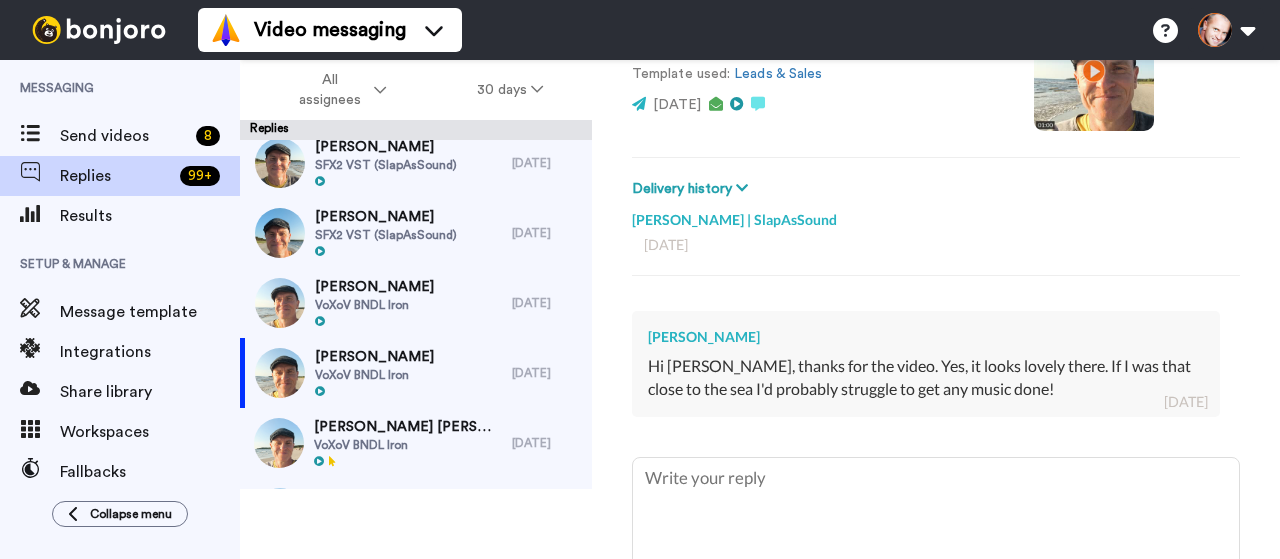 scroll, scrollTop: 199, scrollLeft: 0, axis: vertical 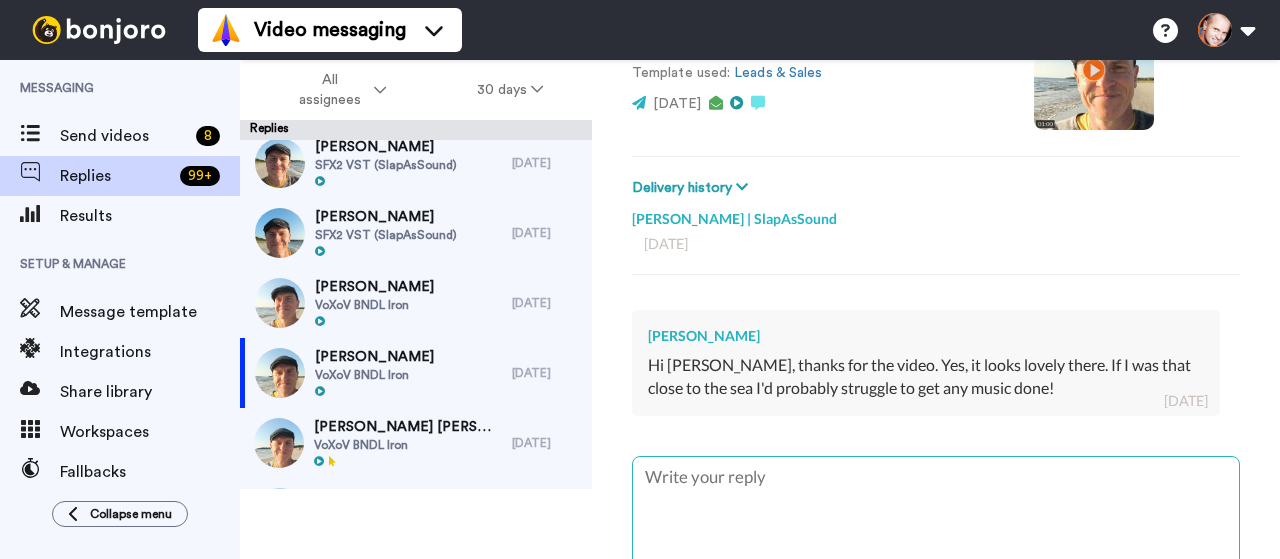 click at bounding box center (936, 521) 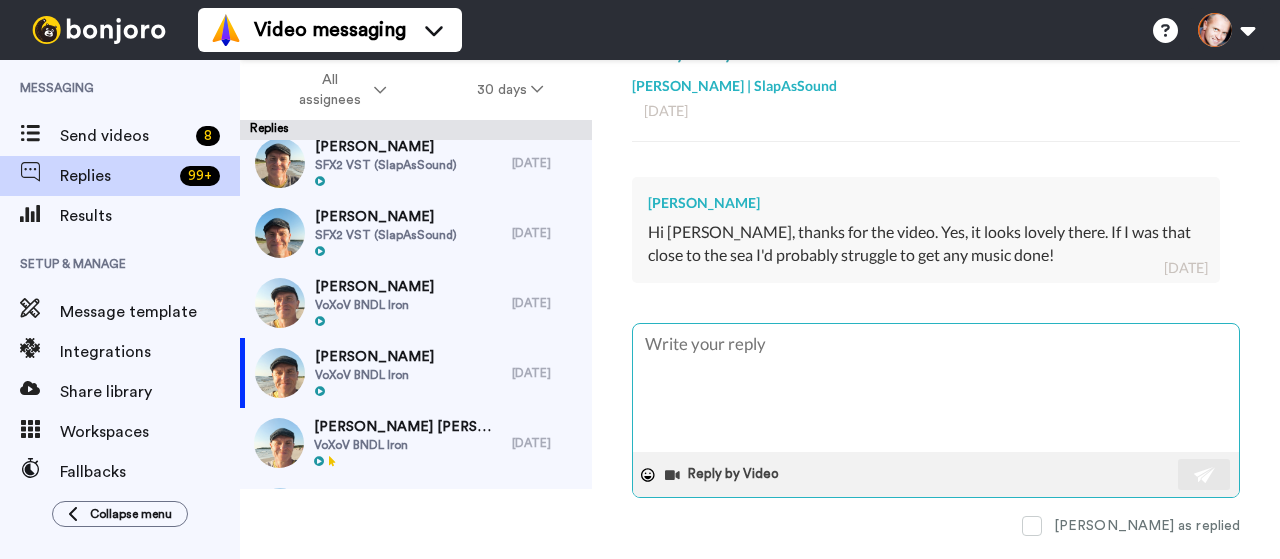 scroll, scrollTop: 333, scrollLeft: 0, axis: vertical 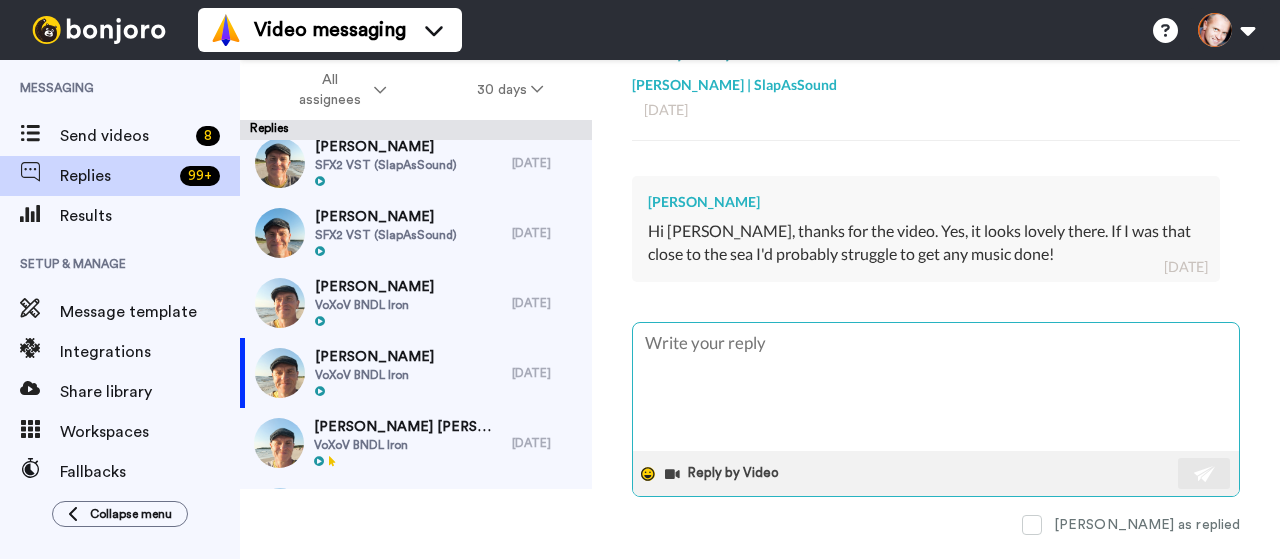 click at bounding box center (648, 474) 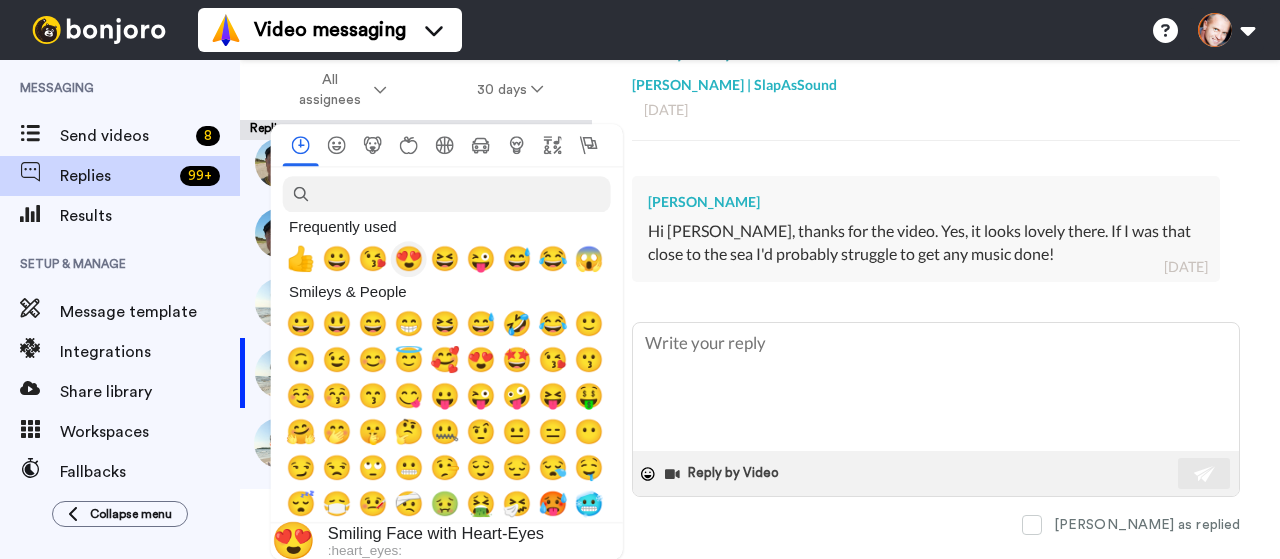 click on "😍" at bounding box center (409, 259) 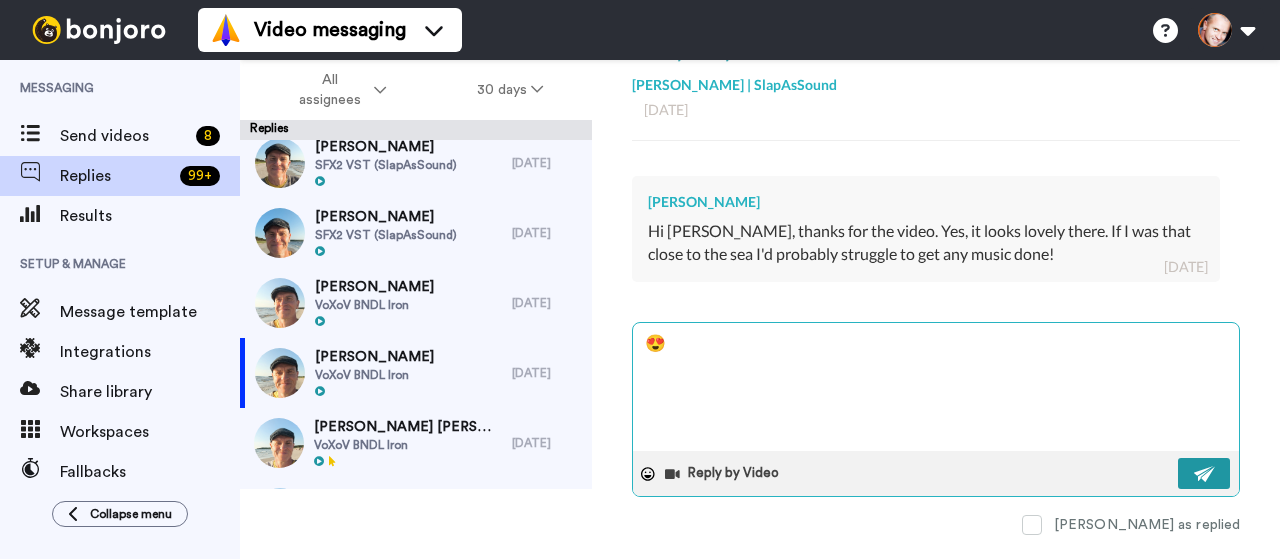 click at bounding box center [1205, 474] 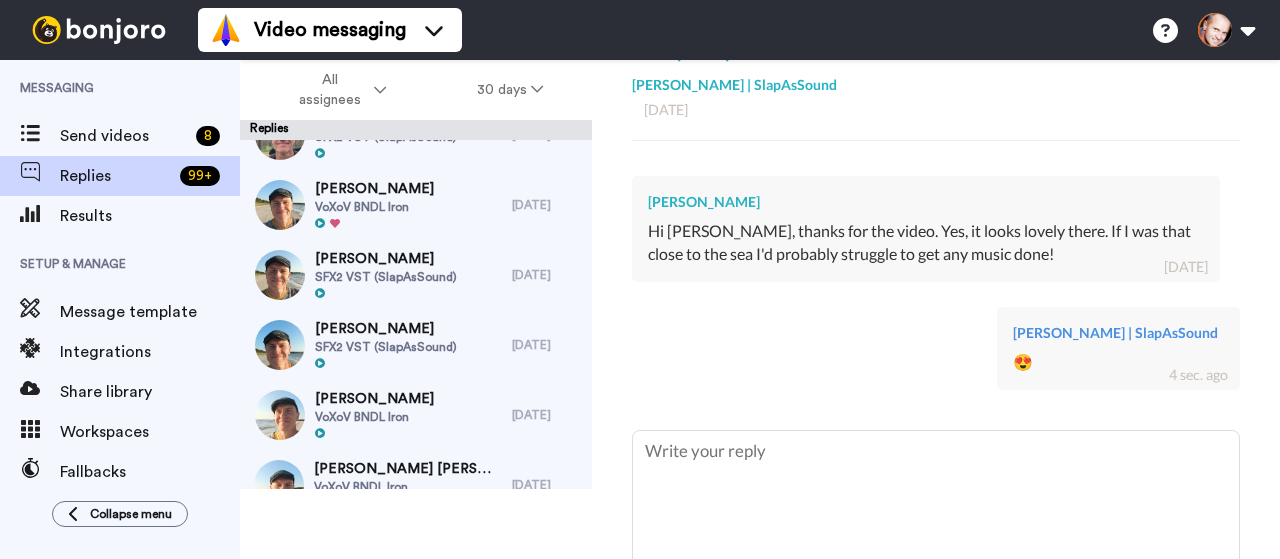 scroll, scrollTop: 34, scrollLeft: 0, axis: vertical 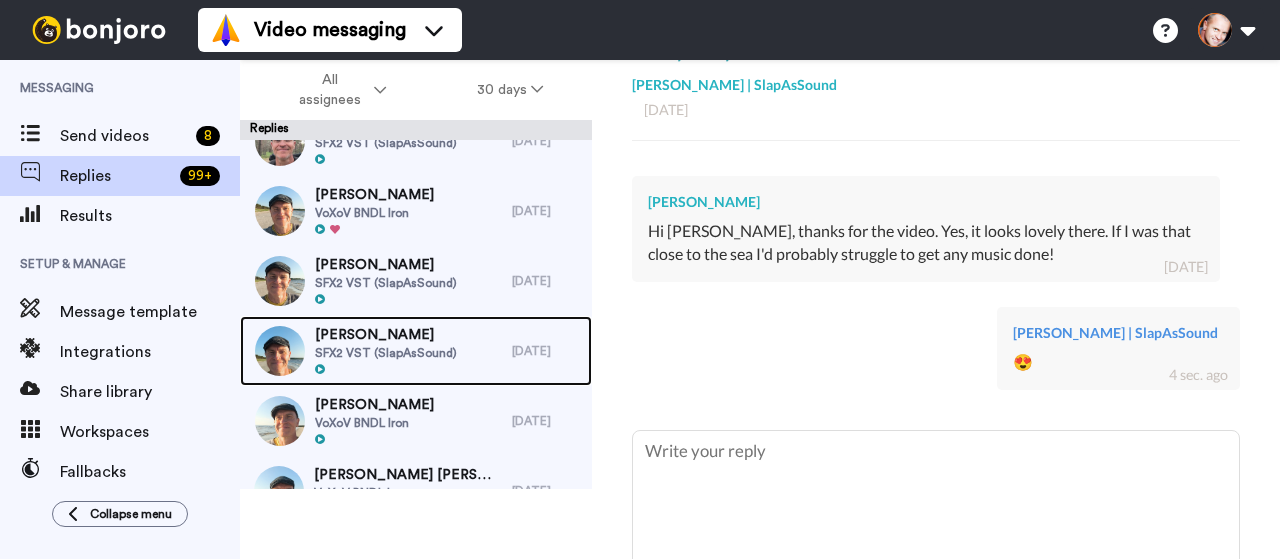 click on "SFX2 VST (SlapAsSound)" at bounding box center [386, 353] 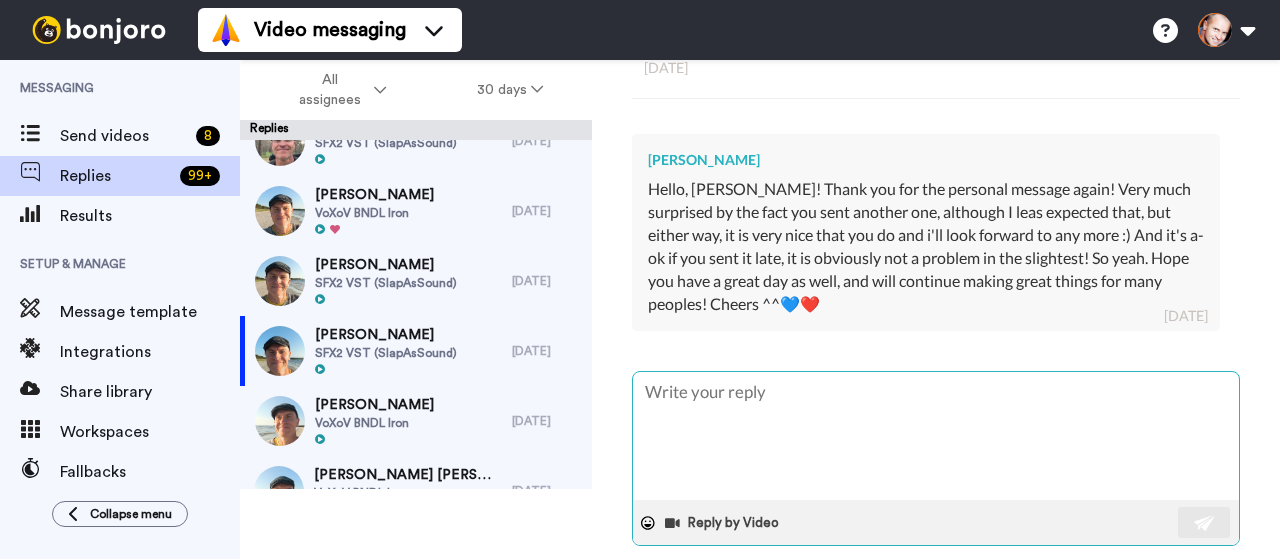 scroll, scrollTop: 376, scrollLeft: 0, axis: vertical 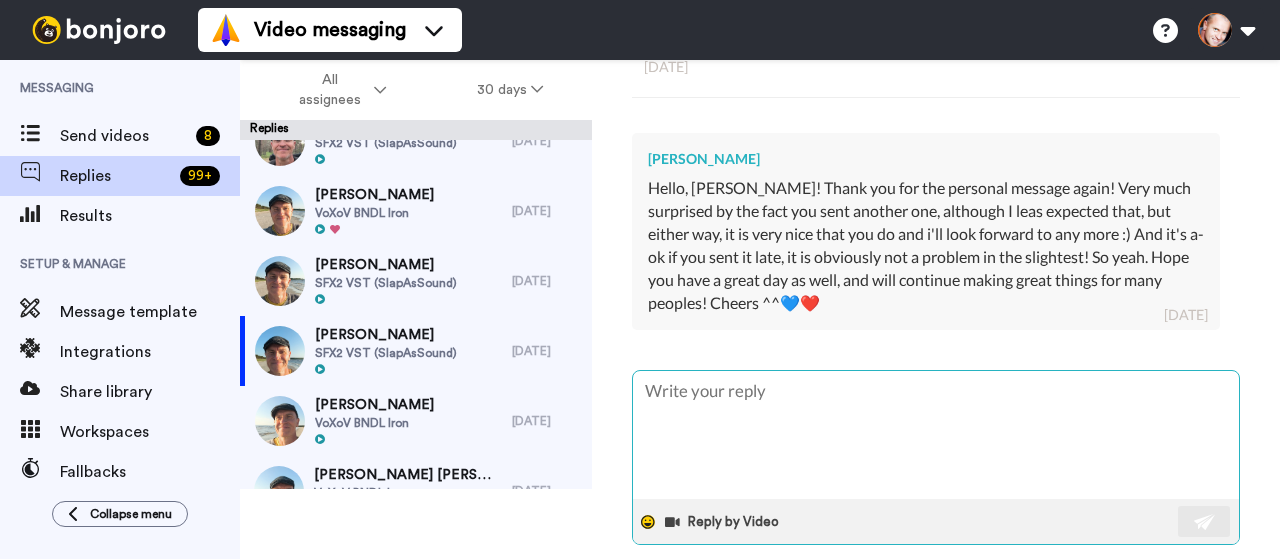 click 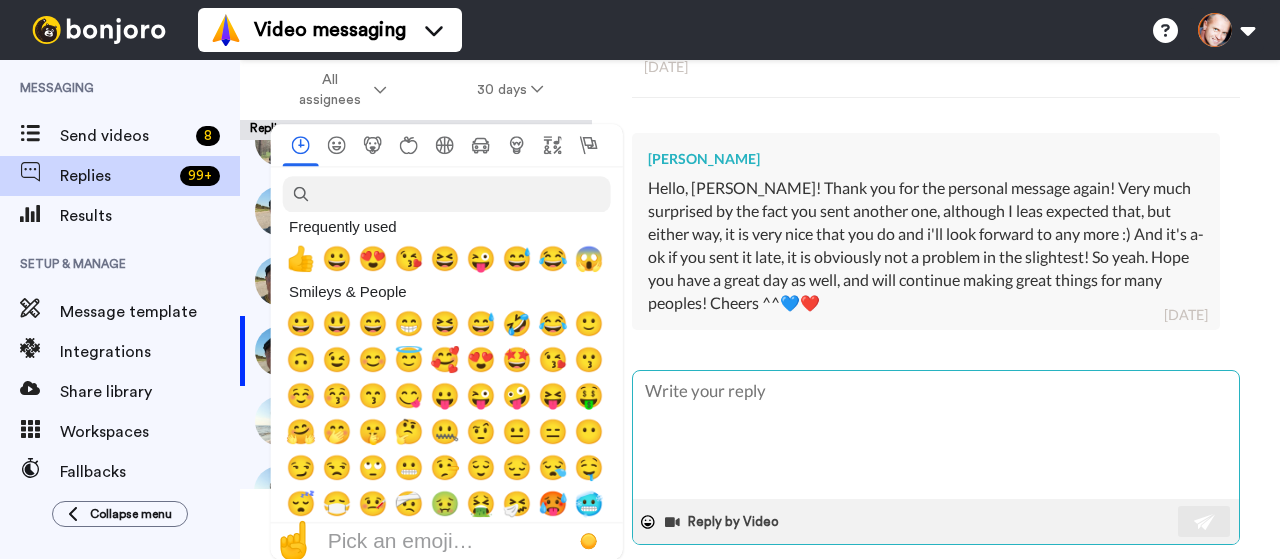 click at bounding box center [936, 435] 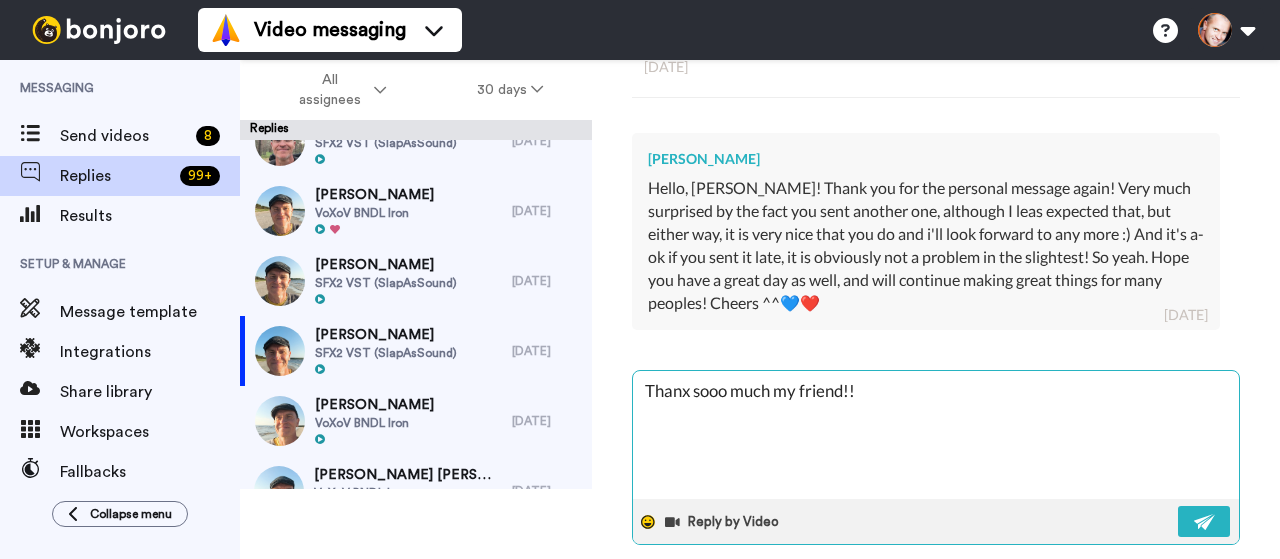 click at bounding box center (648, 522) 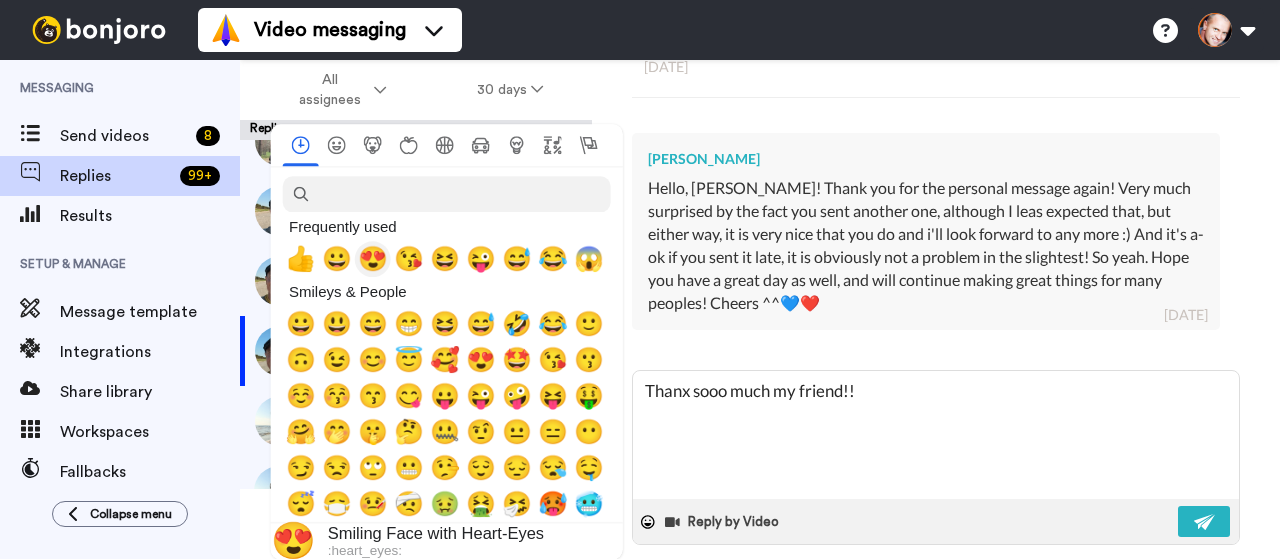 click on "😍" at bounding box center [373, 259] 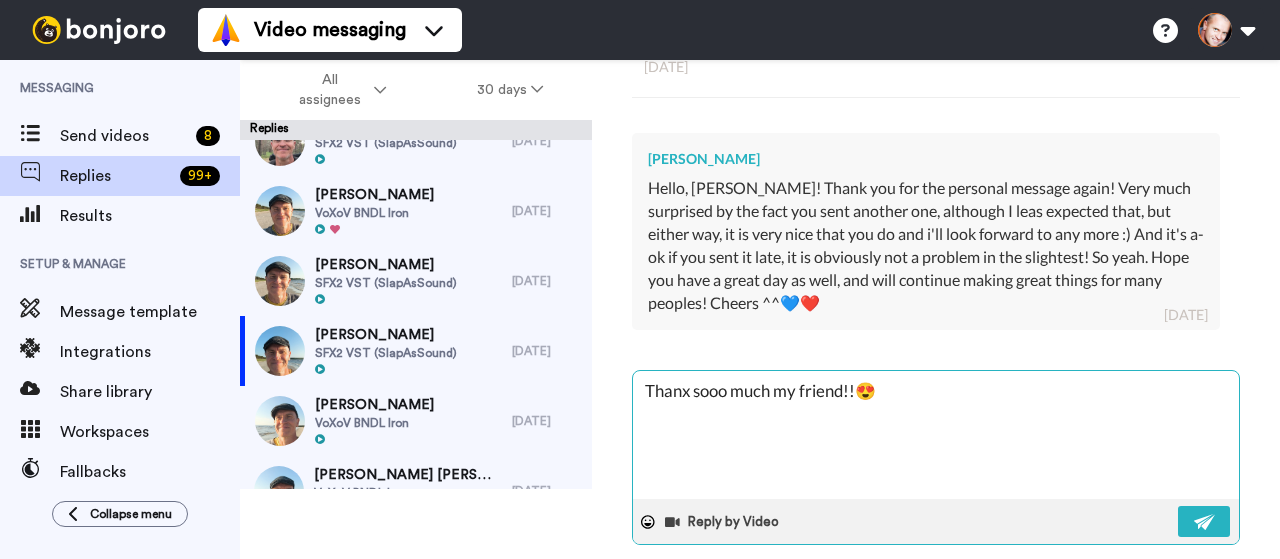 drag, startPoint x: 649, startPoint y: 386, endPoint x: 900, endPoint y: 381, distance: 251.04979 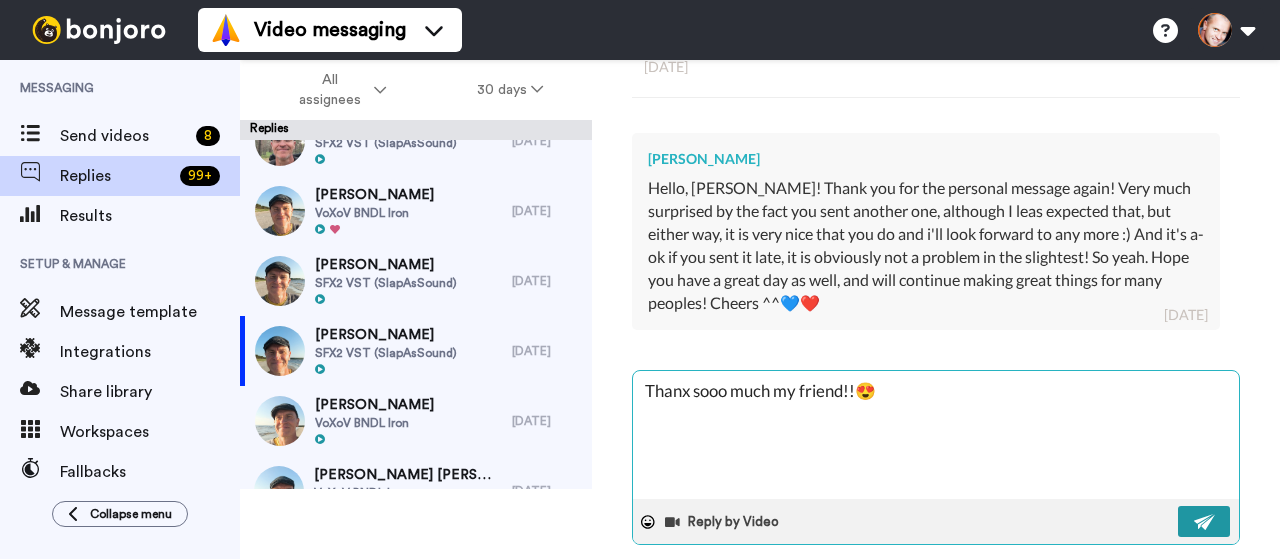 click at bounding box center (1205, 522) 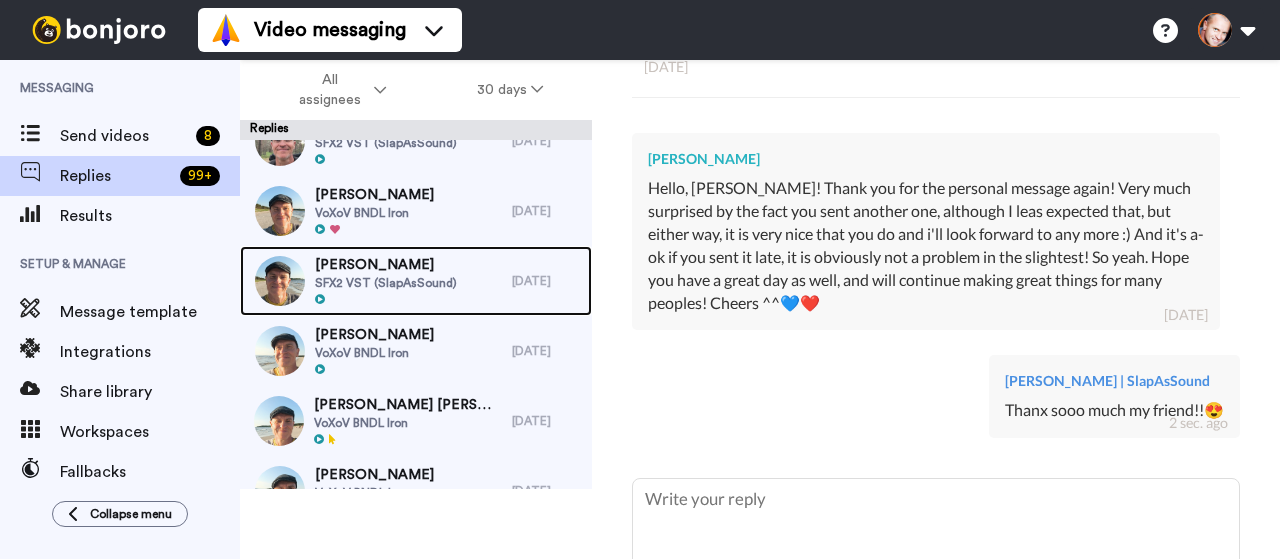 click on "Reginald L Martin" at bounding box center [386, 265] 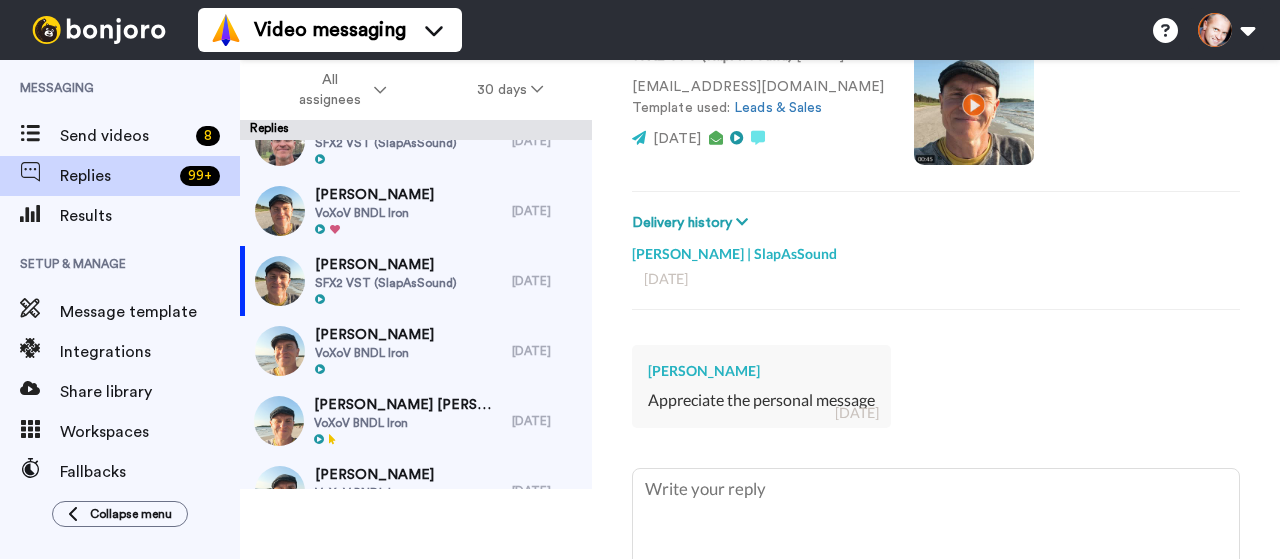 scroll, scrollTop: 176, scrollLeft: 0, axis: vertical 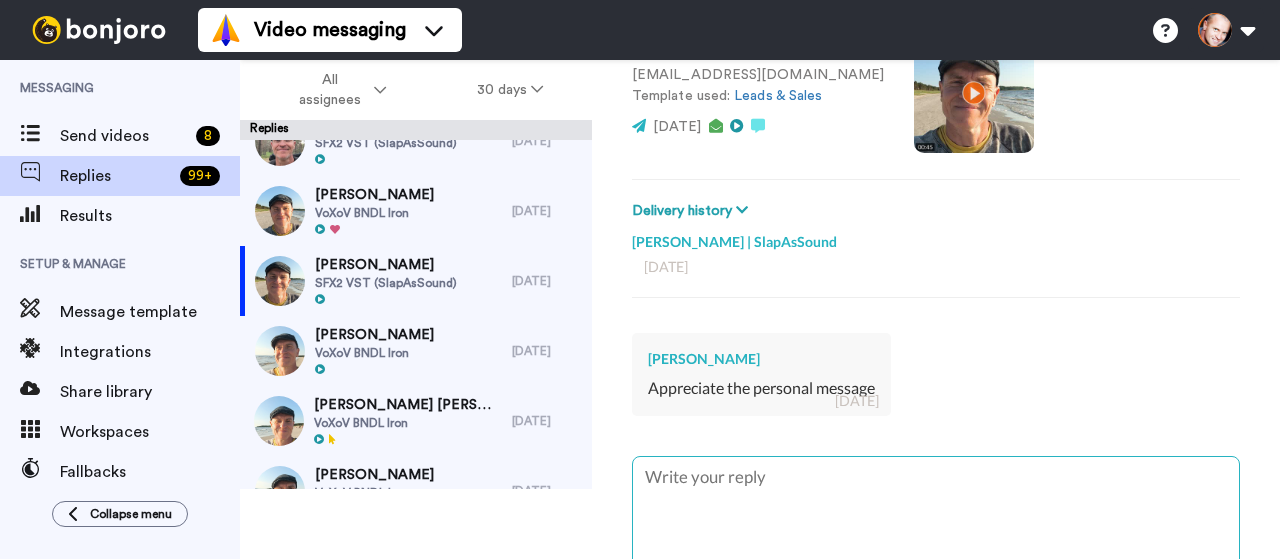 click at bounding box center [936, 521] 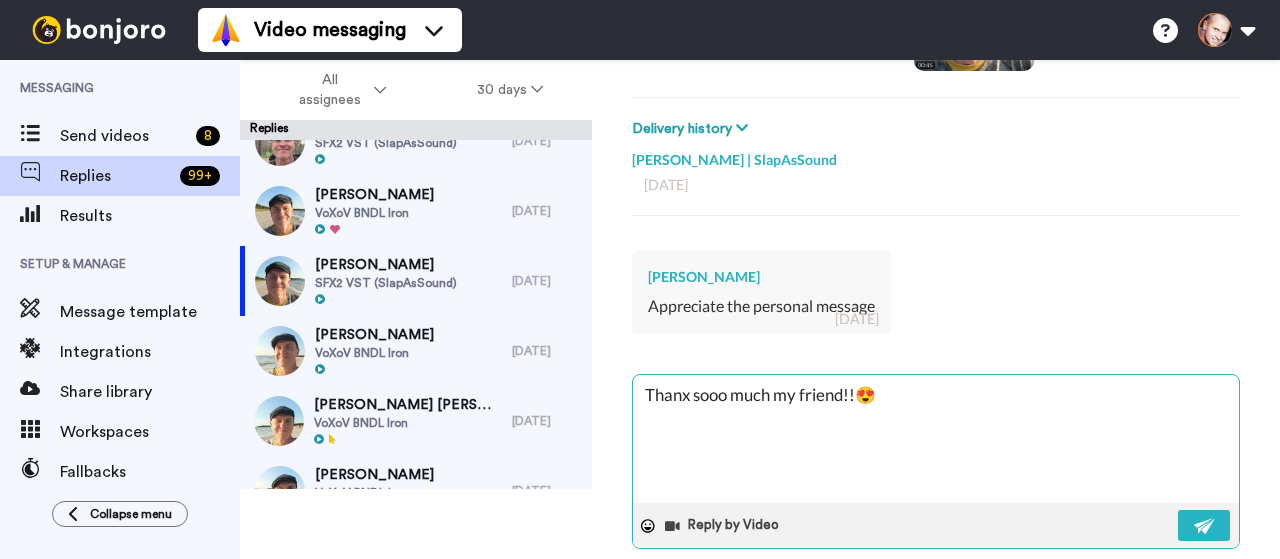 scroll, scrollTop: 272, scrollLeft: 0, axis: vertical 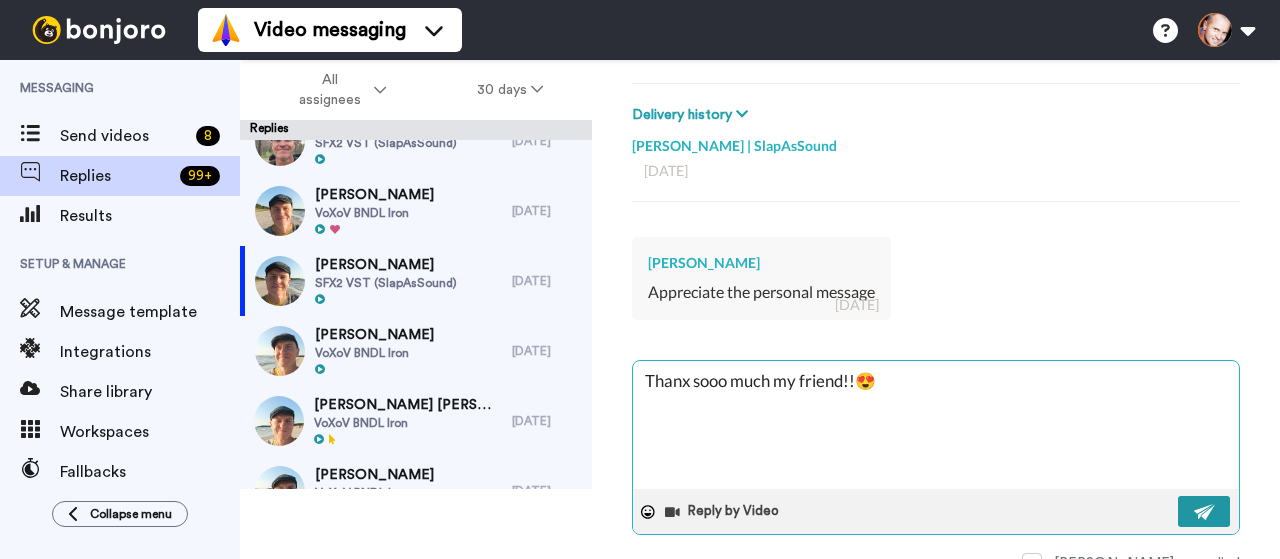click at bounding box center [1205, 512] 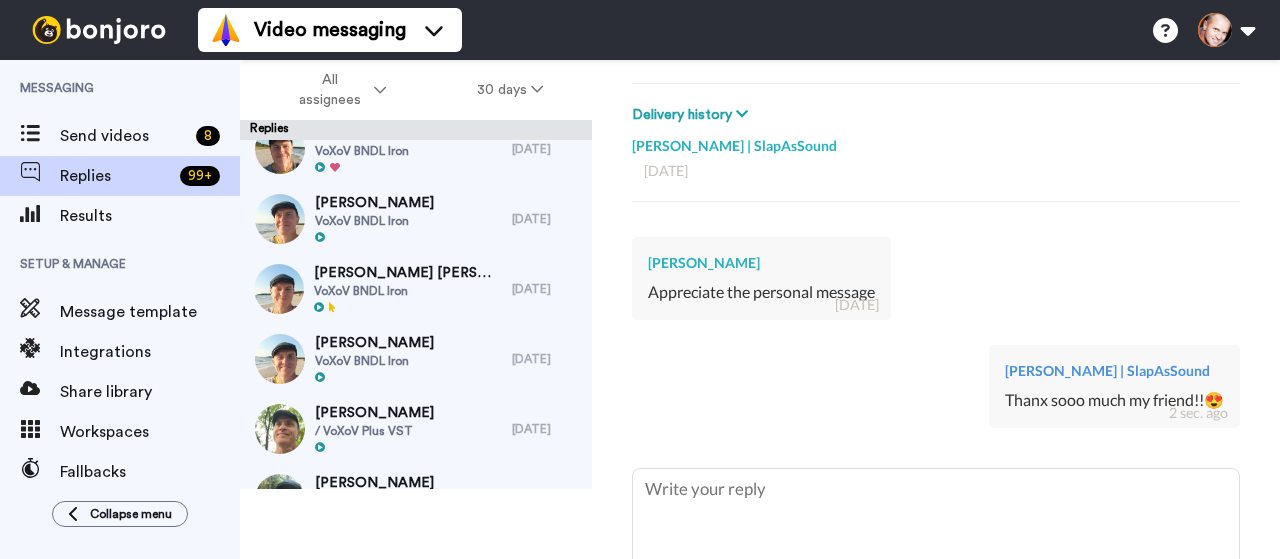 scroll, scrollTop: 0, scrollLeft: 0, axis: both 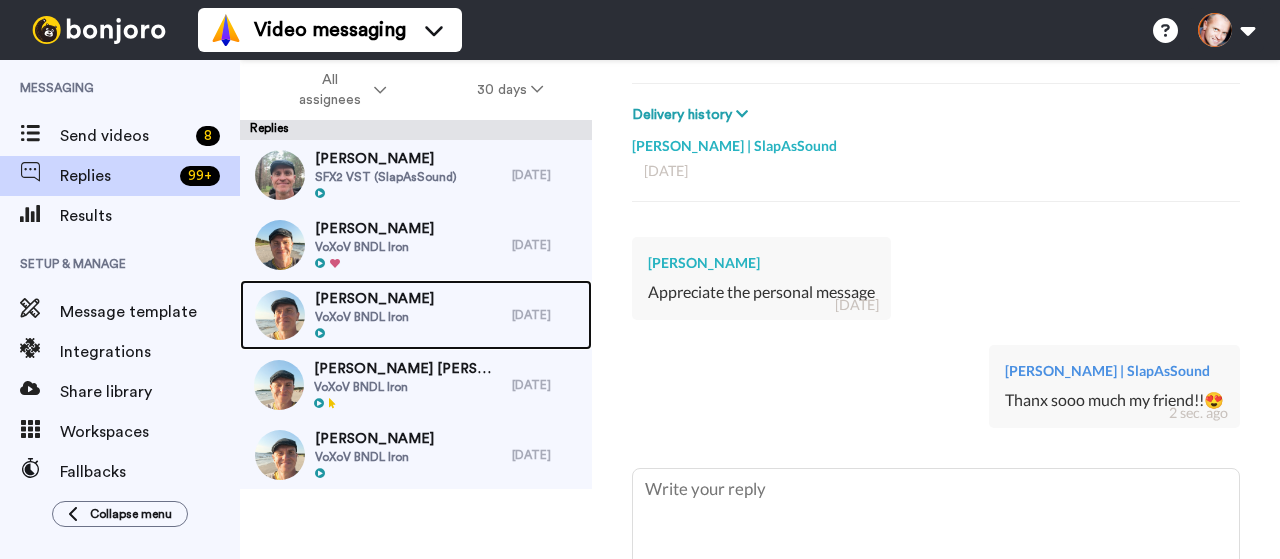 click on "Stefan Kengen Kengen" at bounding box center [374, 299] 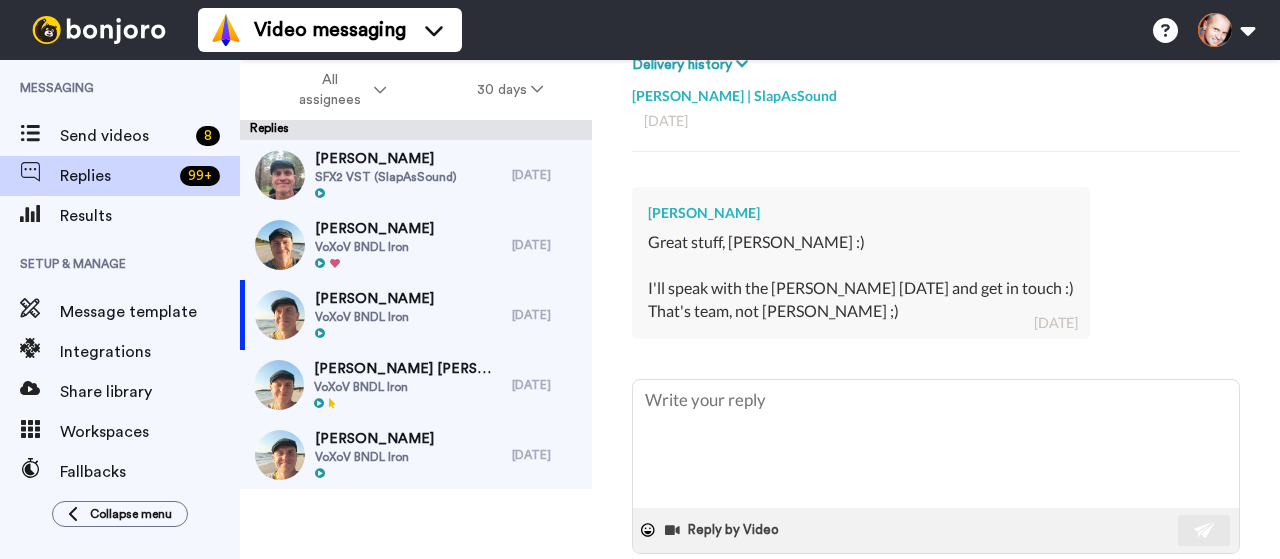 scroll, scrollTop: 326, scrollLeft: 0, axis: vertical 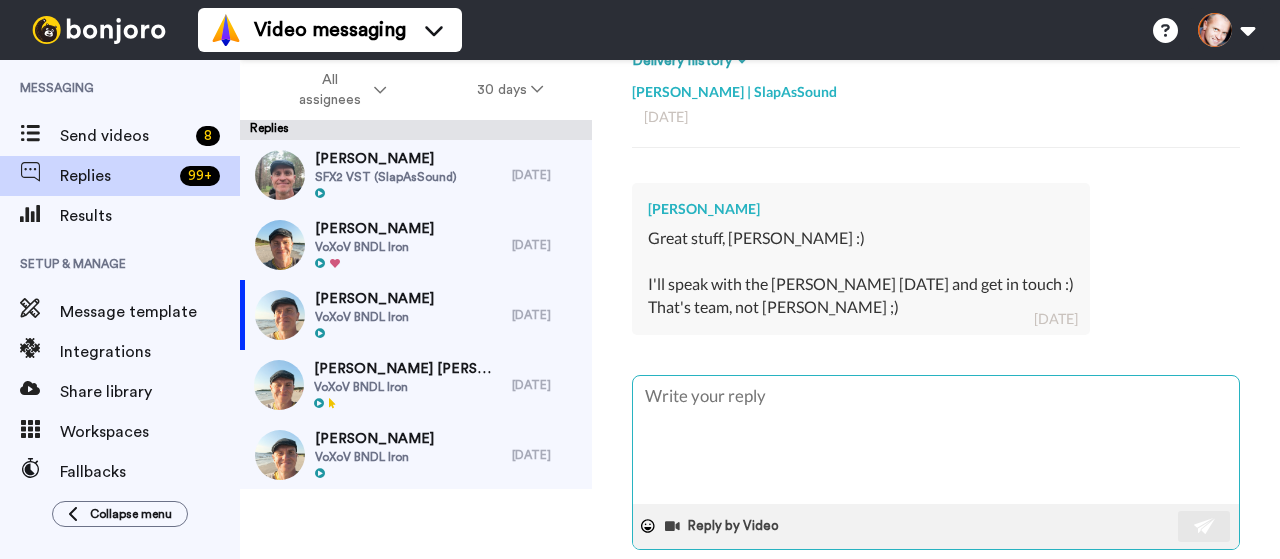 click at bounding box center [936, 440] 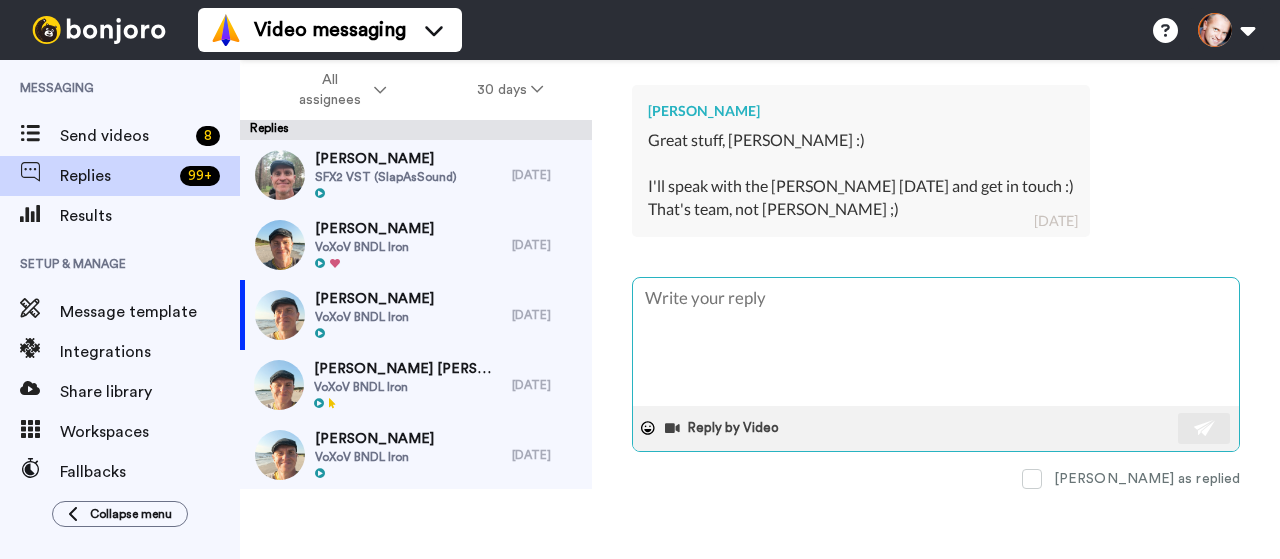 scroll, scrollTop: 488, scrollLeft: 0, axis: vertical 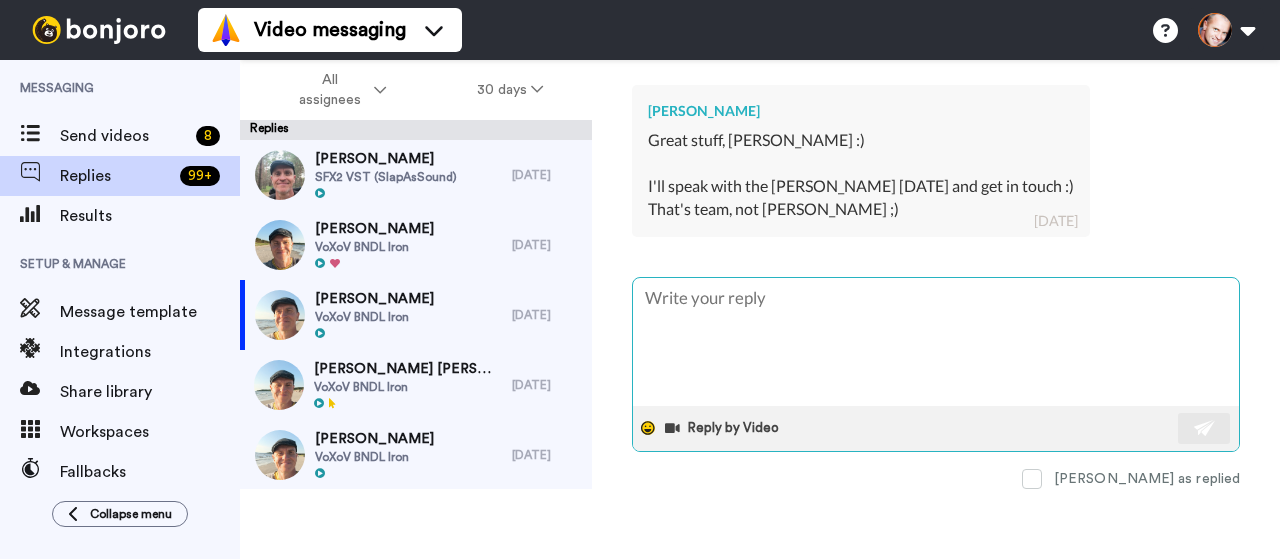 click 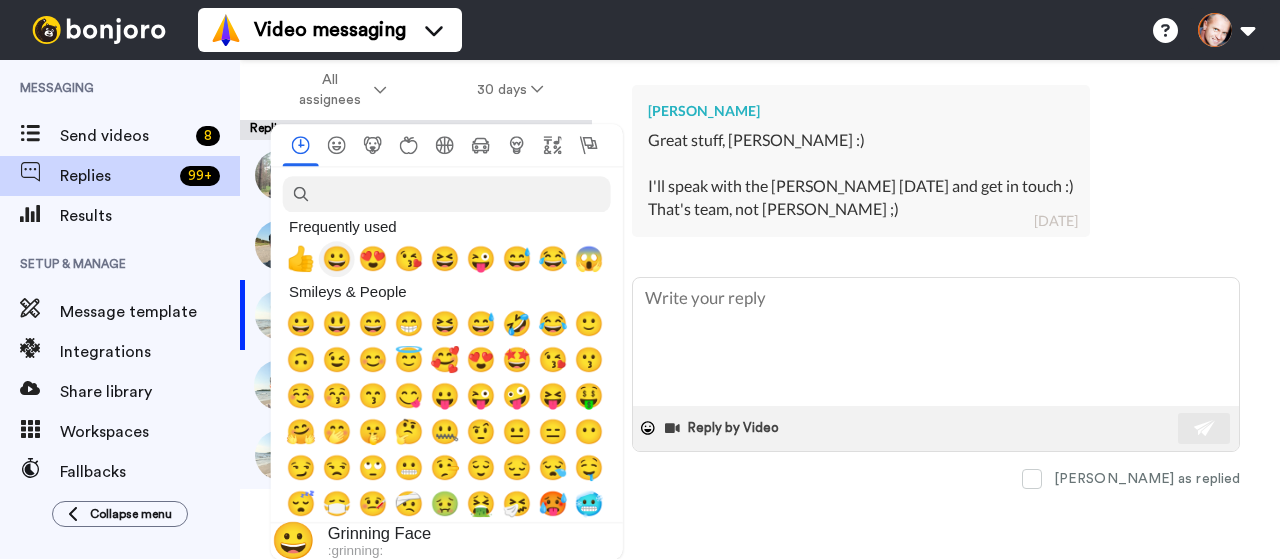 click on "😀" at bounding box center (337, 259) 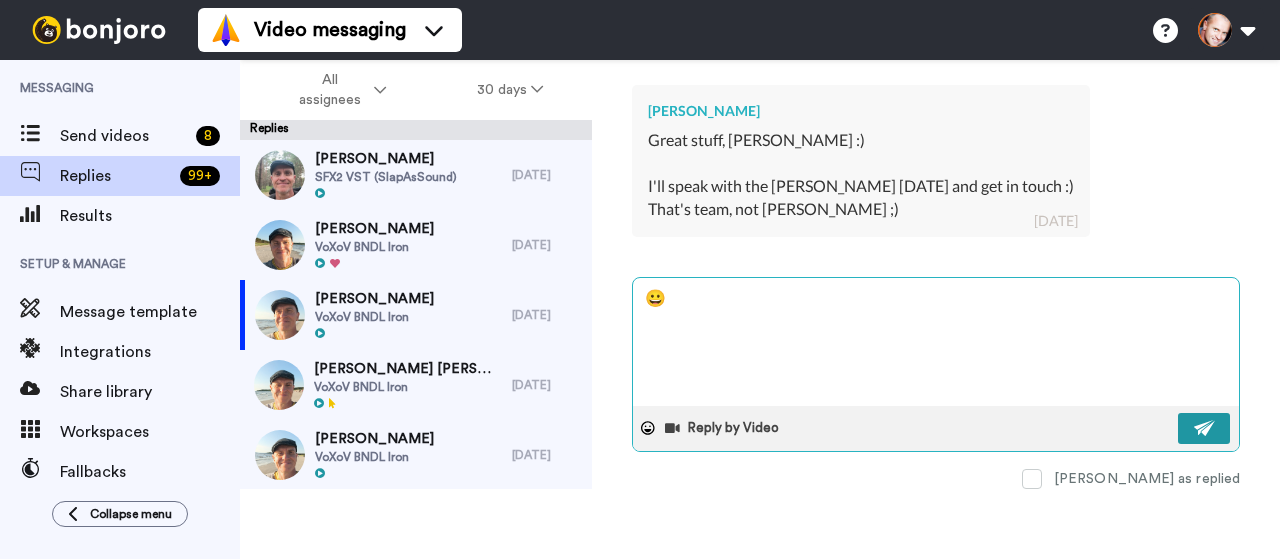 click at bounding box center [1205, 428] 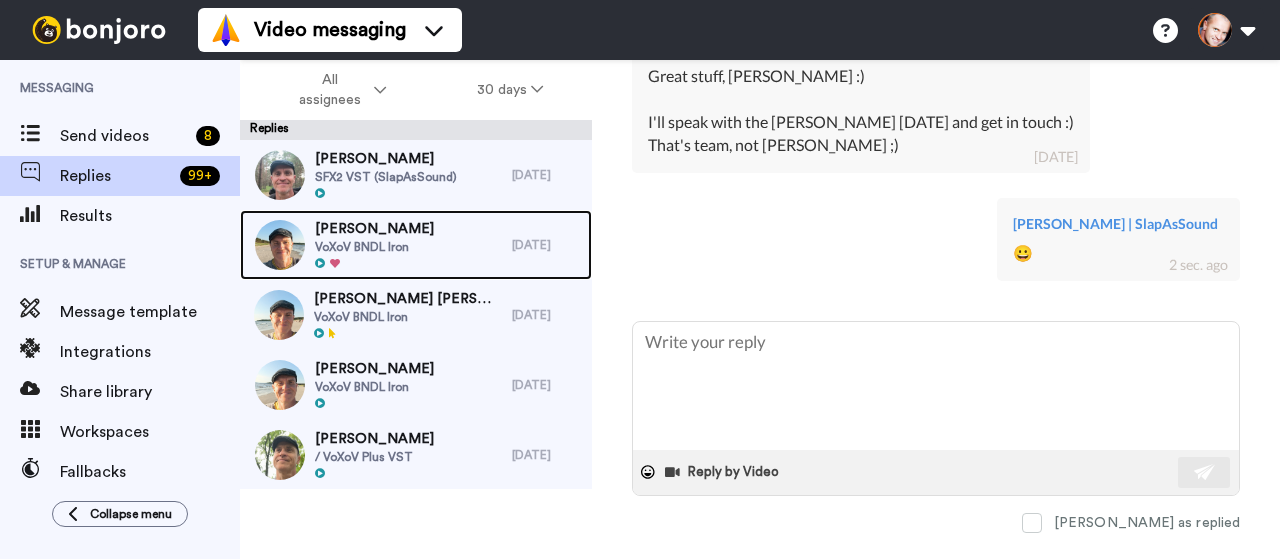 click on "Stephan Fleck" at bounding box center [374, 229] 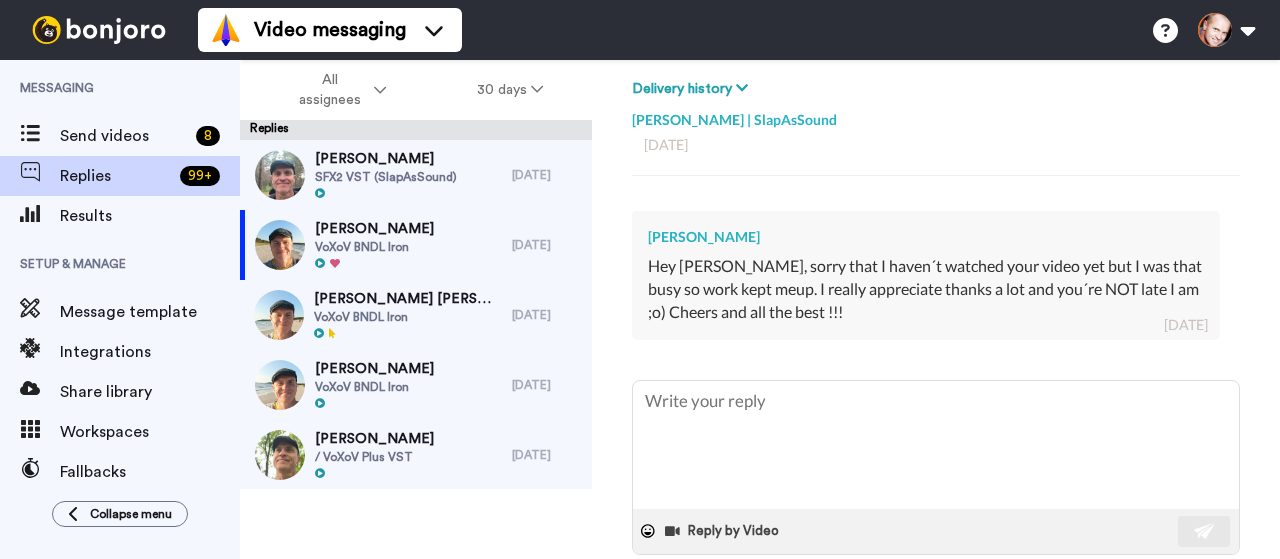 scroll, scrollTop: 299, scrollLeft: 0, axis: vertical 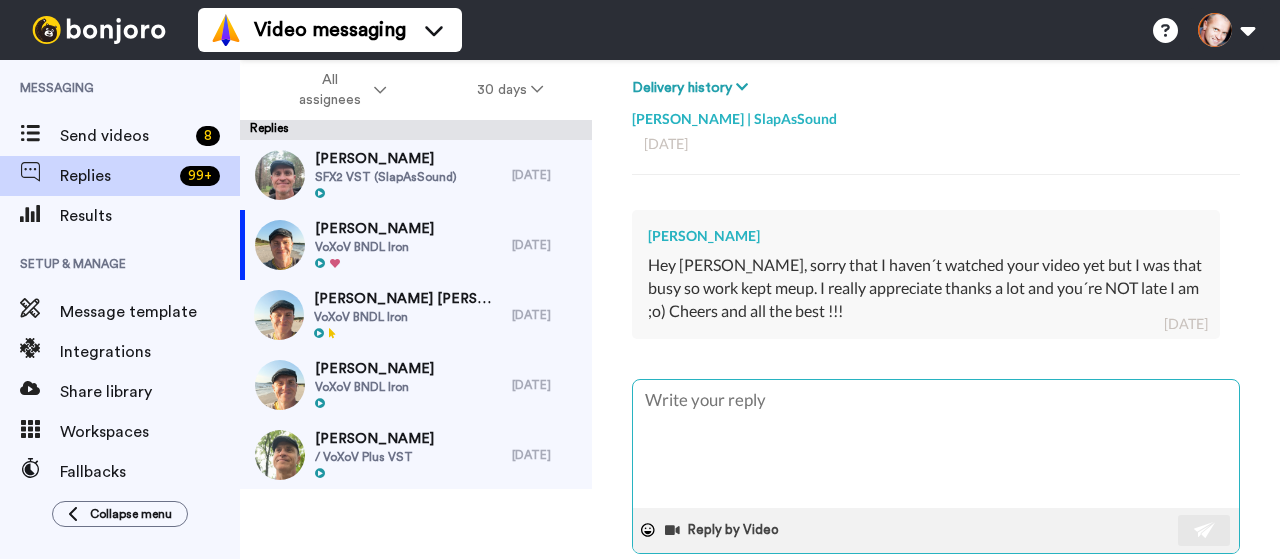 click at bounding box center (936, 444) 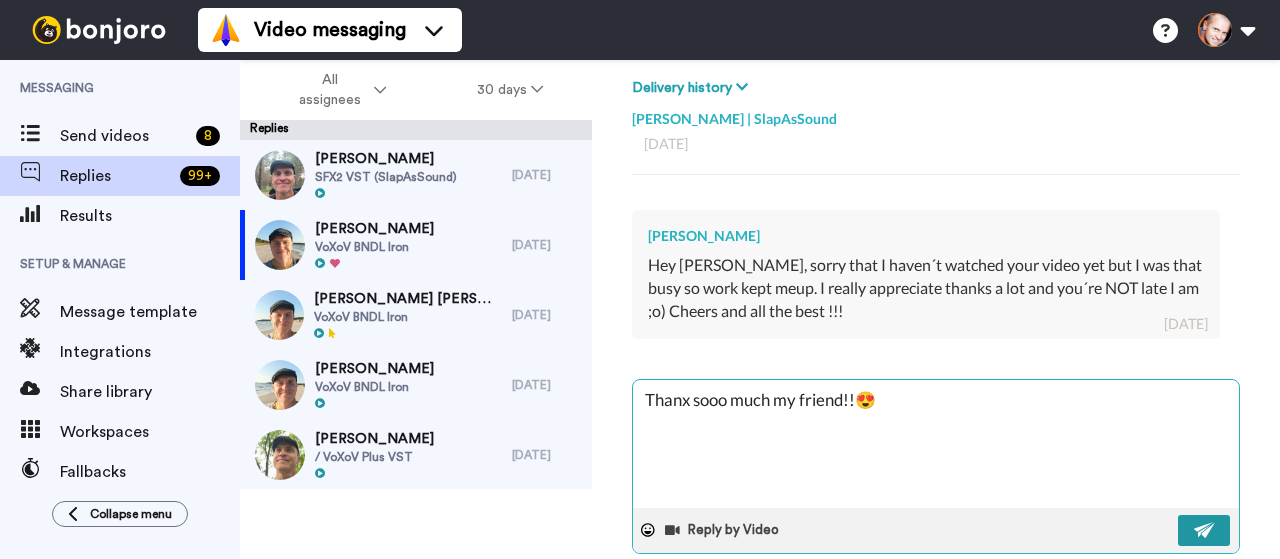 click at bounding box center [1204, 530] 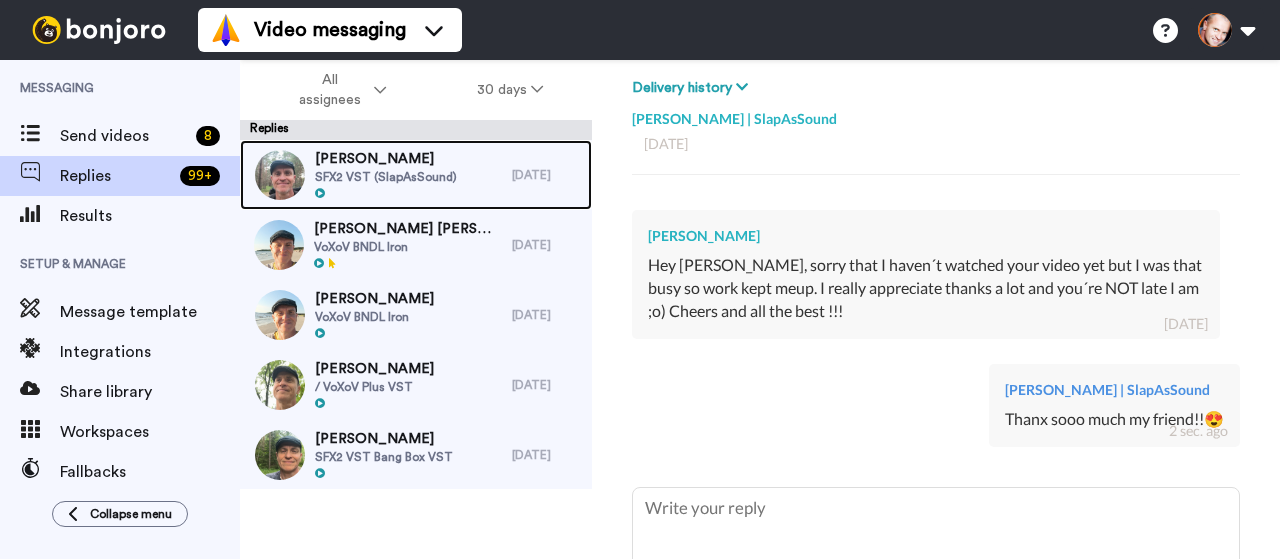 click on "Robert Odermatt" at bounding box center [386, 159] 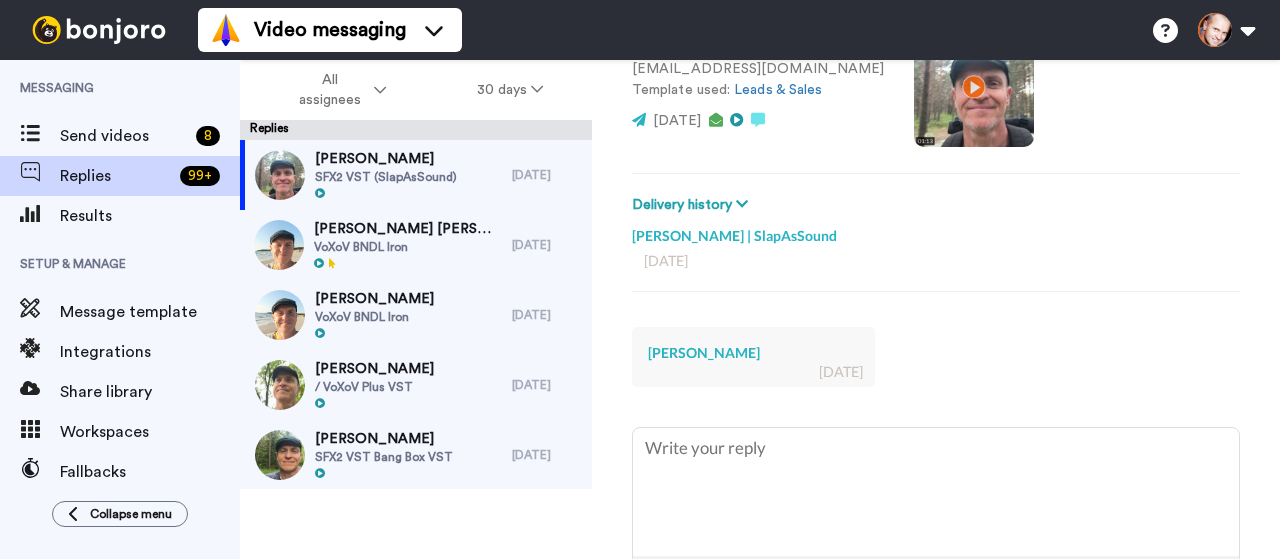 scroll, scrollTop: 184, scrollLeft: 0, axis: vertical 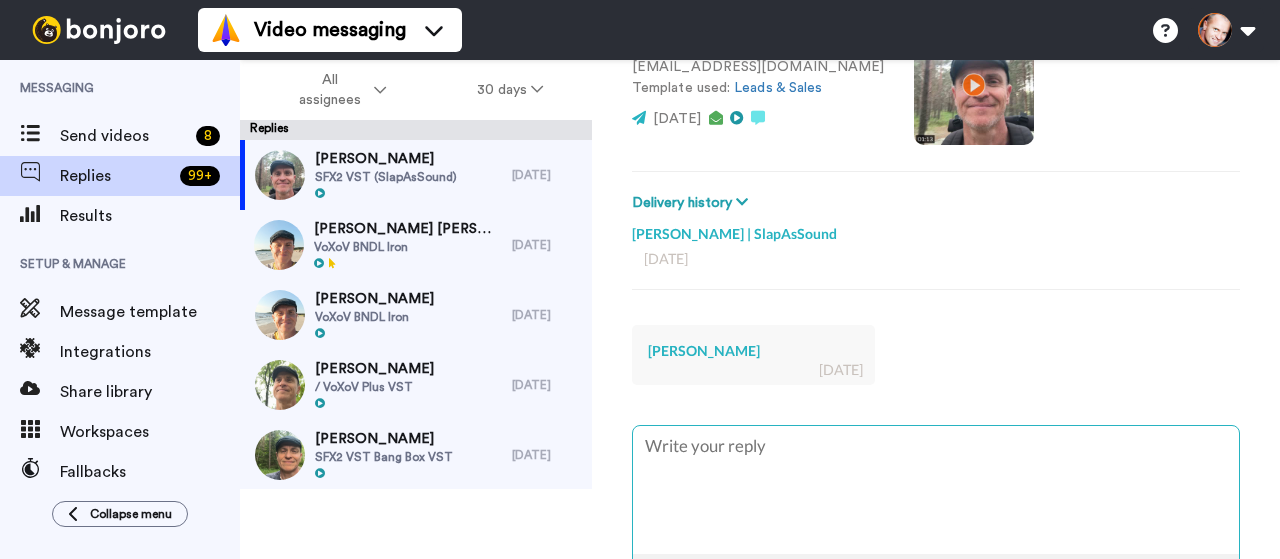 click at bounding box center (936, 490) 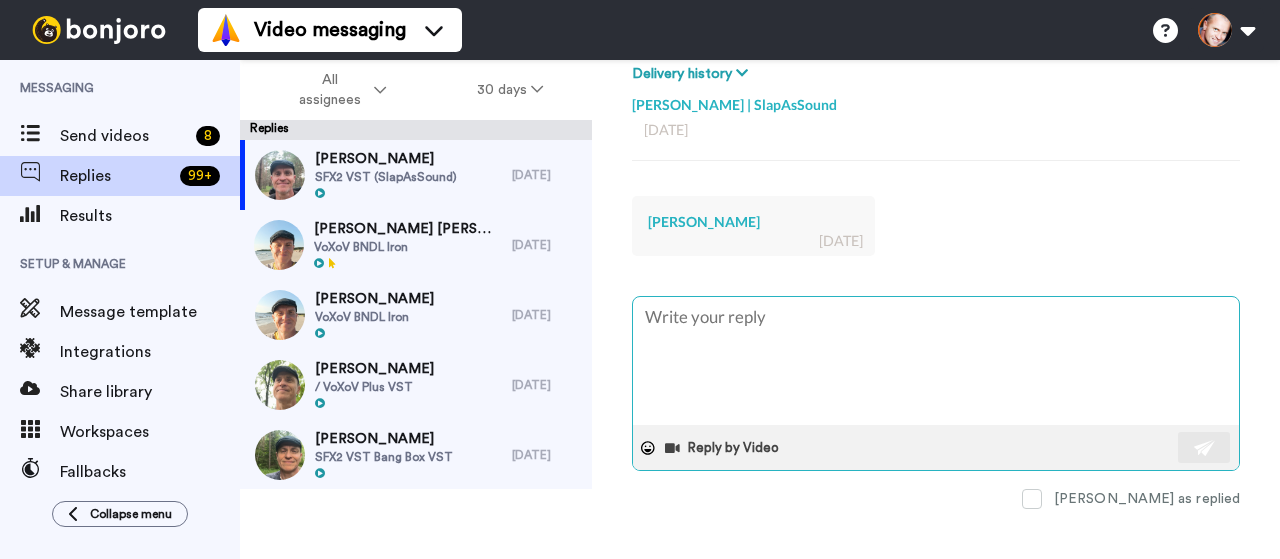 scroll, scrollTop: 314, scrollLeft: 0, axis: vertical 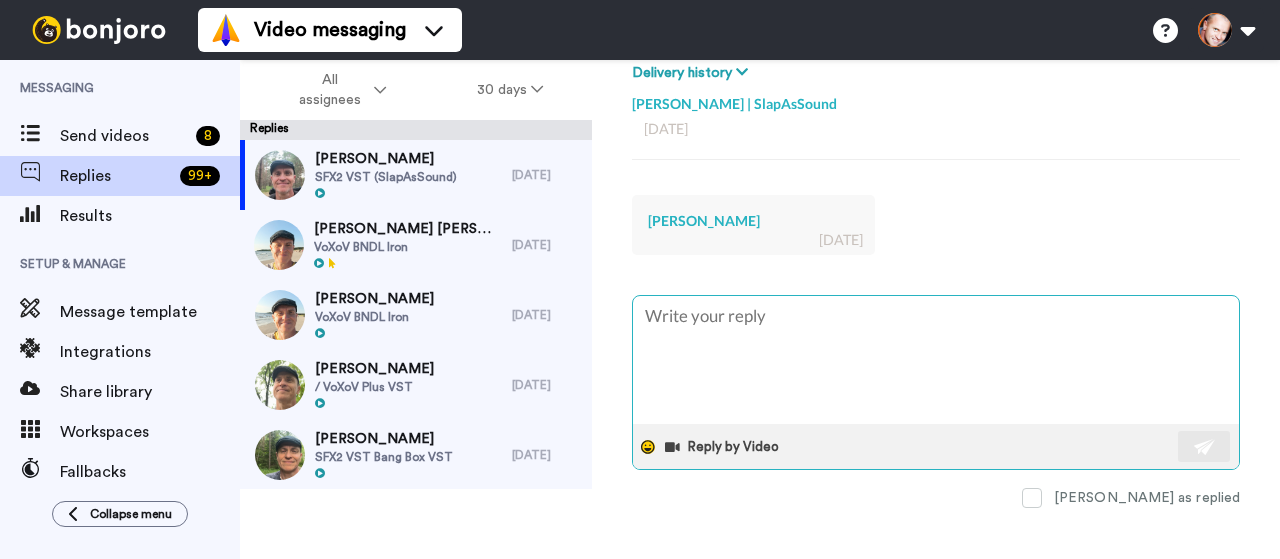 click 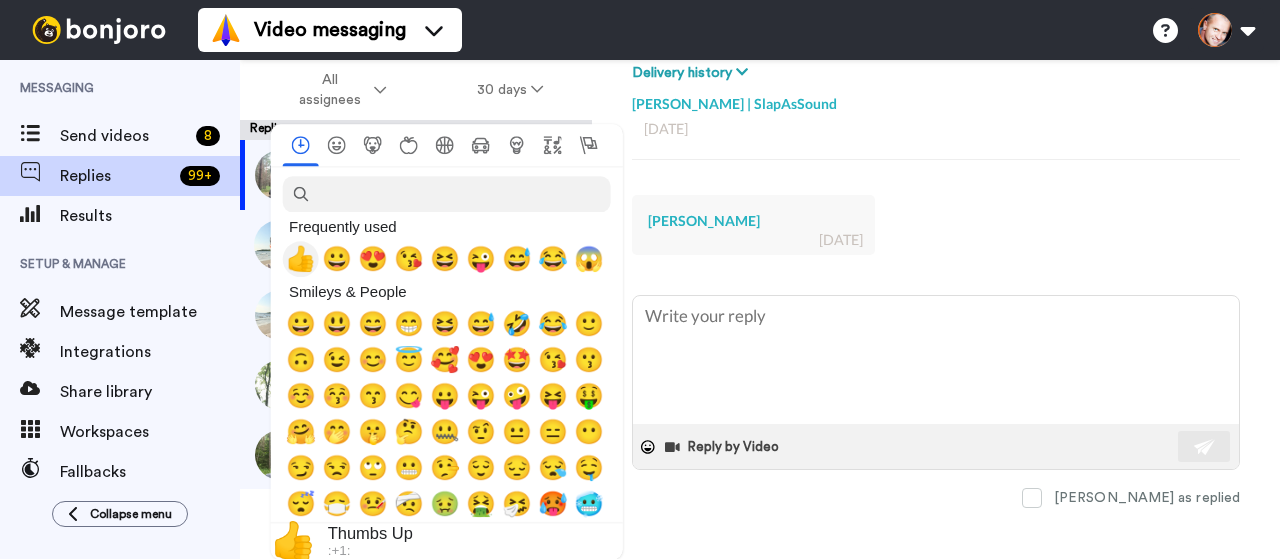click on "👍" at bounding box center [301, 259] 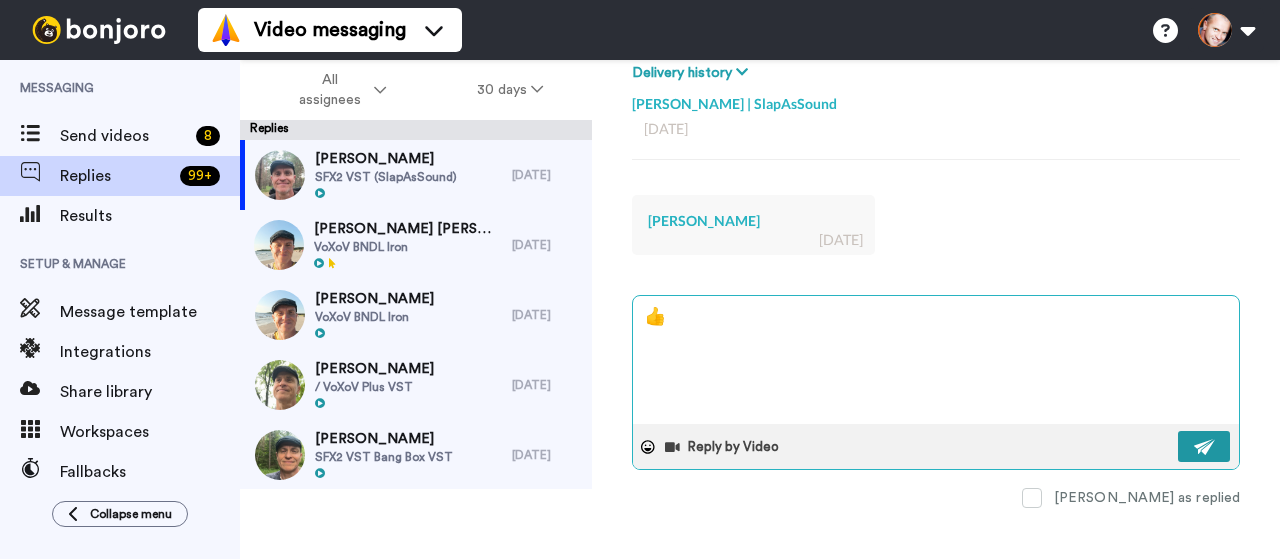 click at bounding box center [1205, 447] 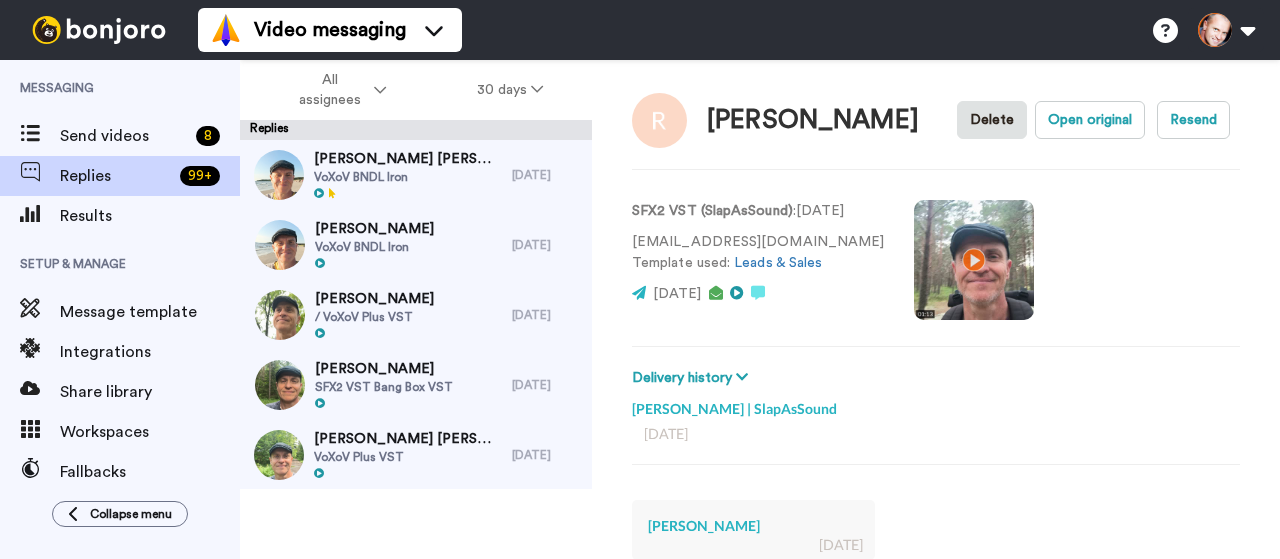 scroll, scrollTop: 0, scrollLeft: 0, axis: both 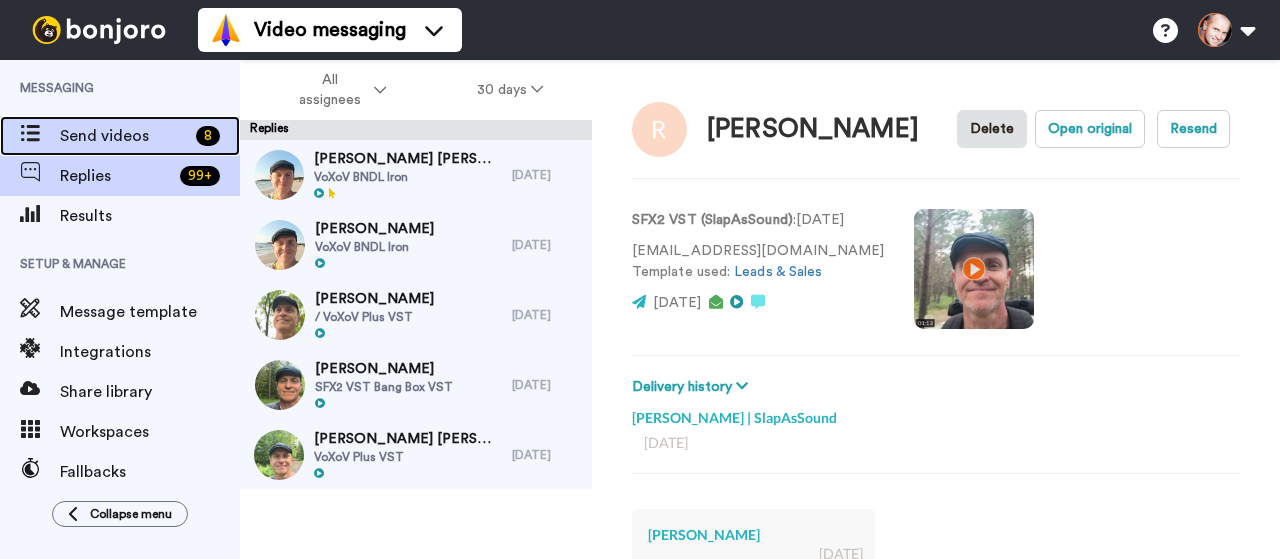click on "Send videos" at bounding box center [124, 136] 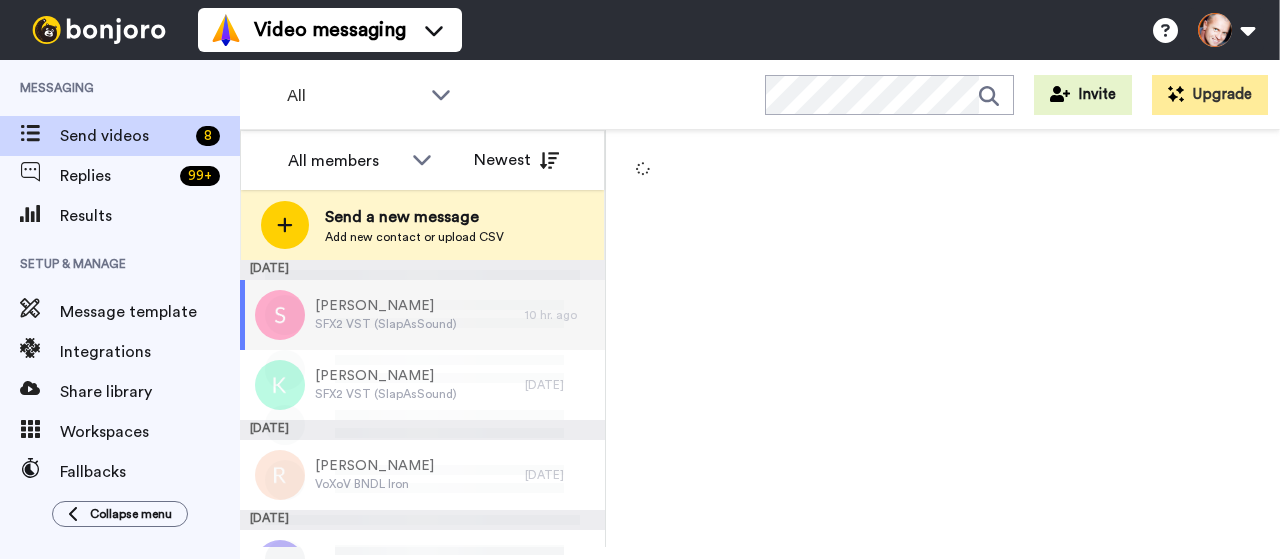 scroll, scrollTop: 0, scrollLeft: 0, axis: both 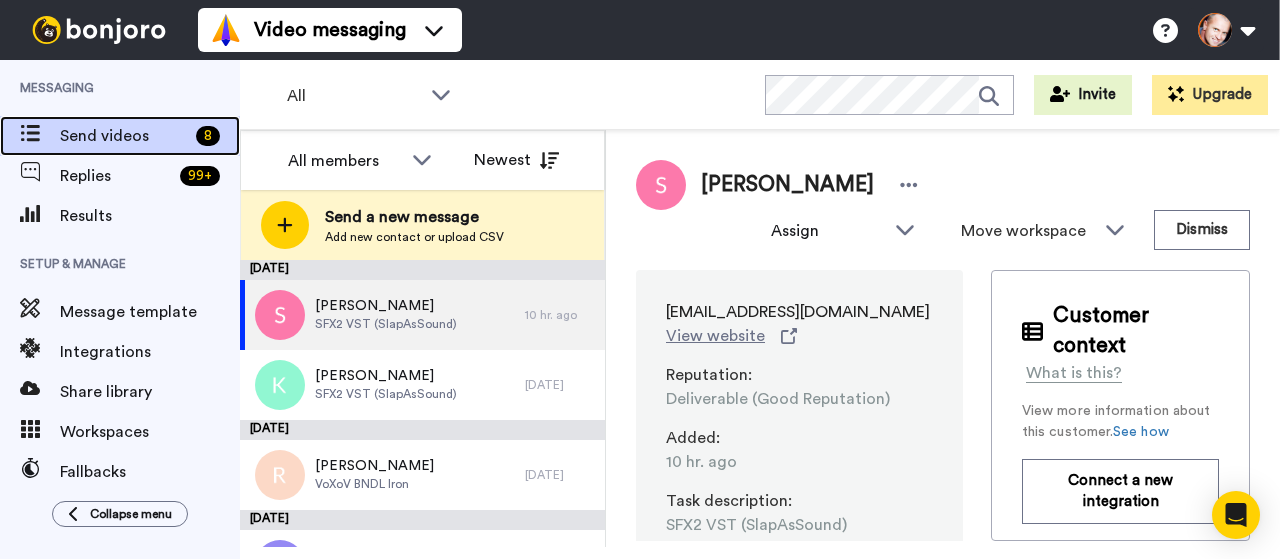 click on "Send videos" at bounding box center [124, 136] 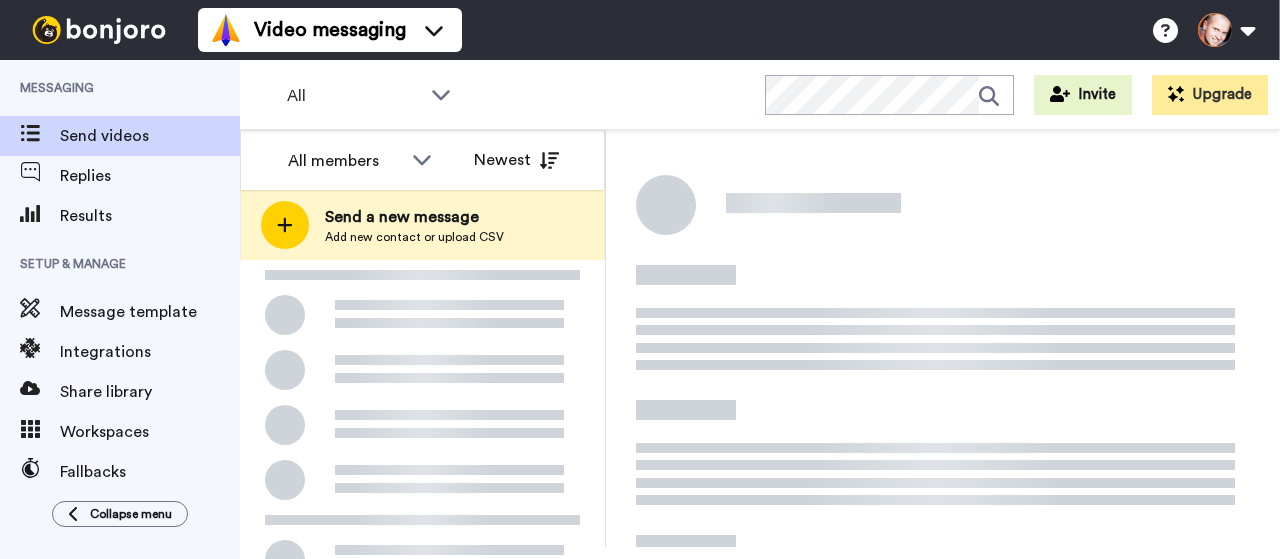 scroll, scrollTop: 0, scrollLeft: 0, axis: both 